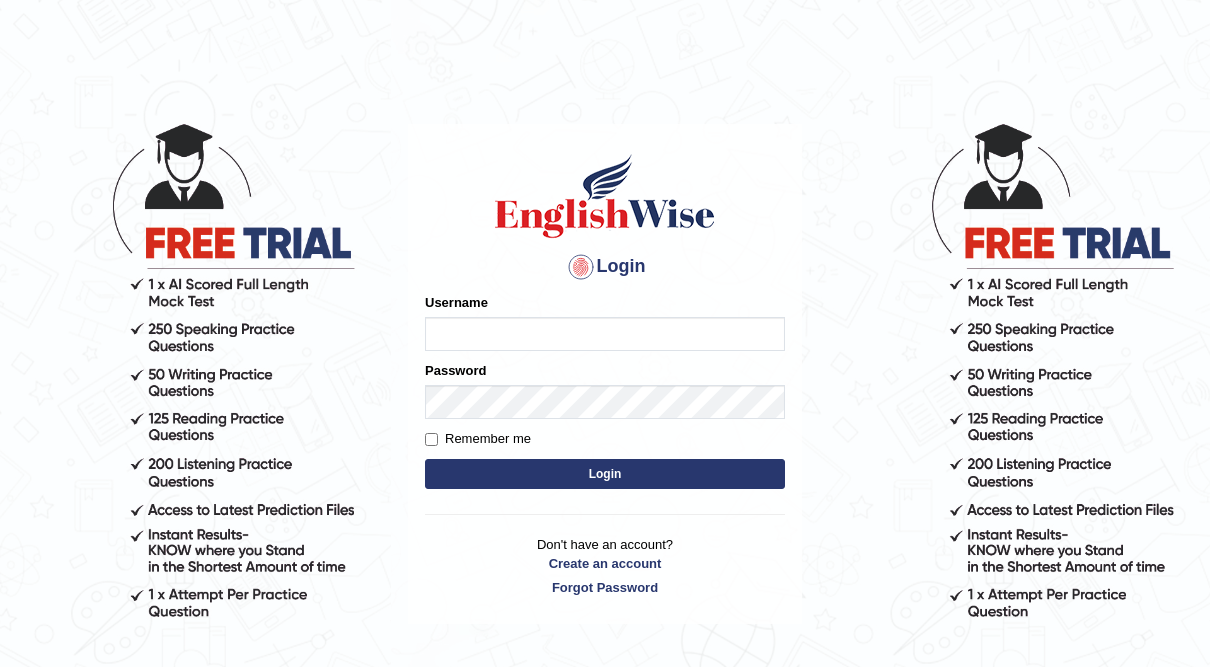 scroll, scrollTop: 0, scrollLeft: 0, axis: both 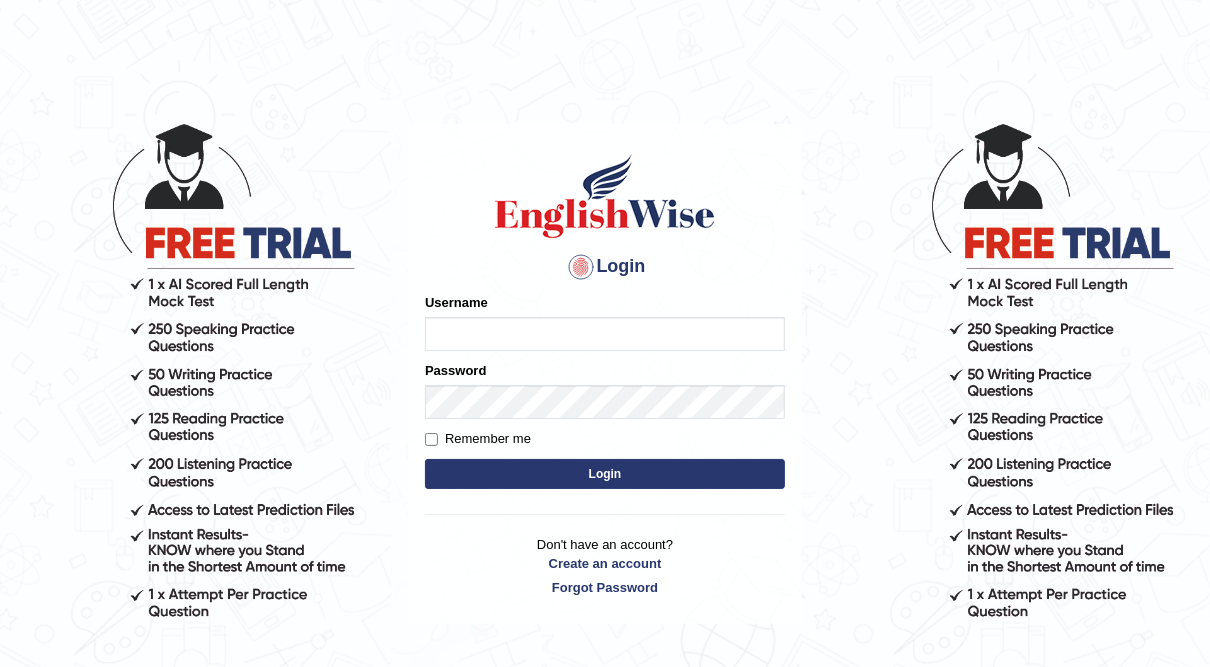 click on "Username" at bounding box center (605, 334) 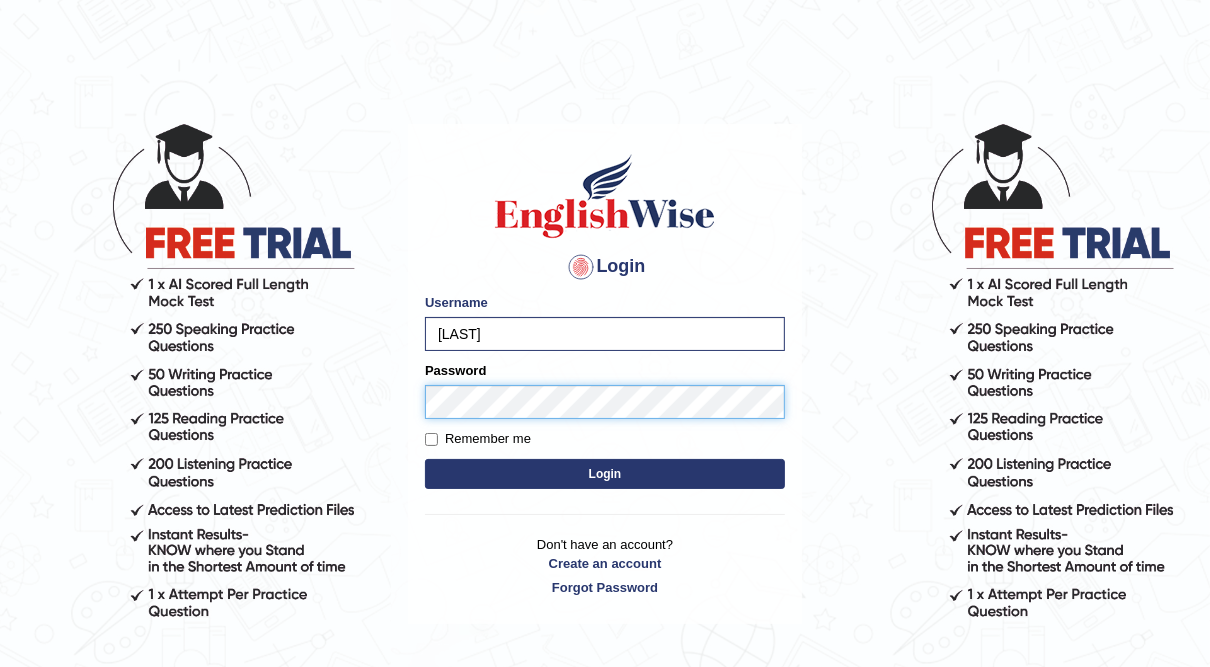 click on "Login" at bounding box center [605, 474] 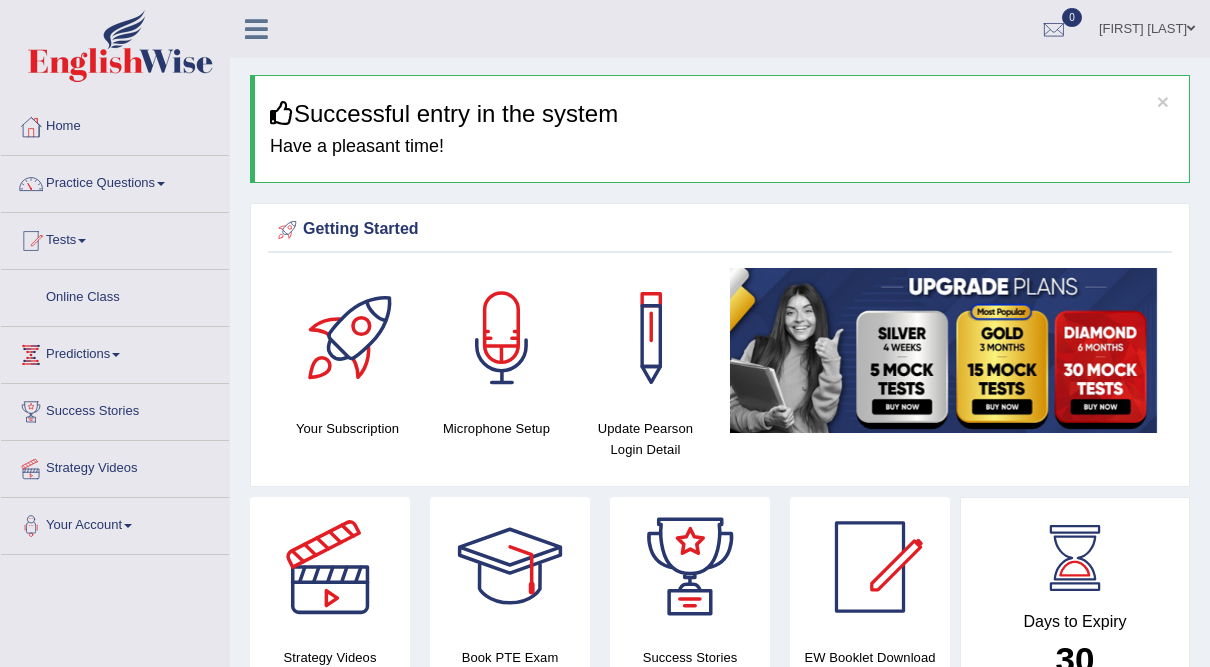 scroll, scrollTop: 0, scrollLeft: 0, axis: both 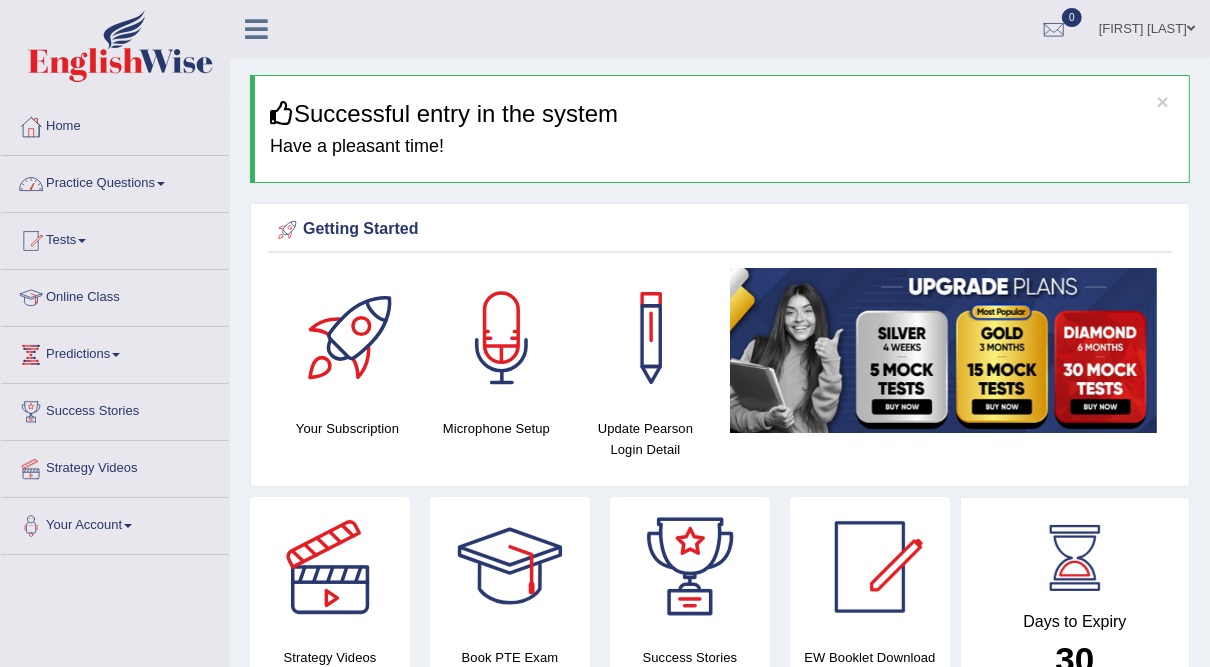 click on "Practice Questions" at bounding box center (115, 181) 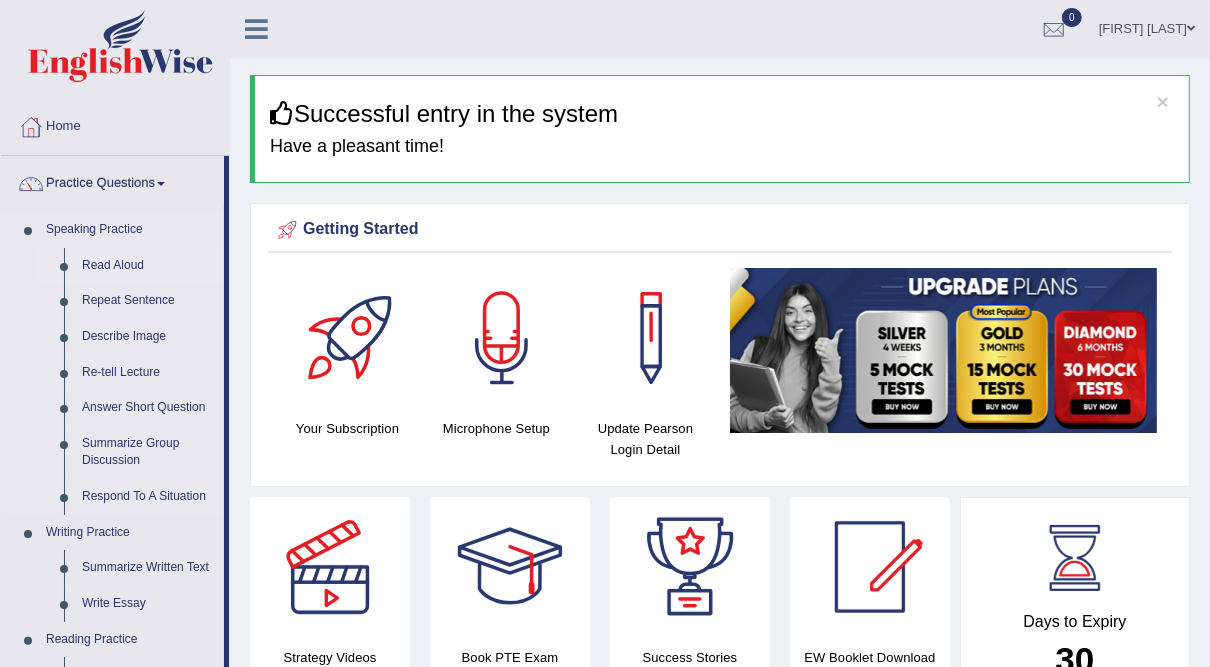 click on "Read Aloud" at bounding box center [148, 266] 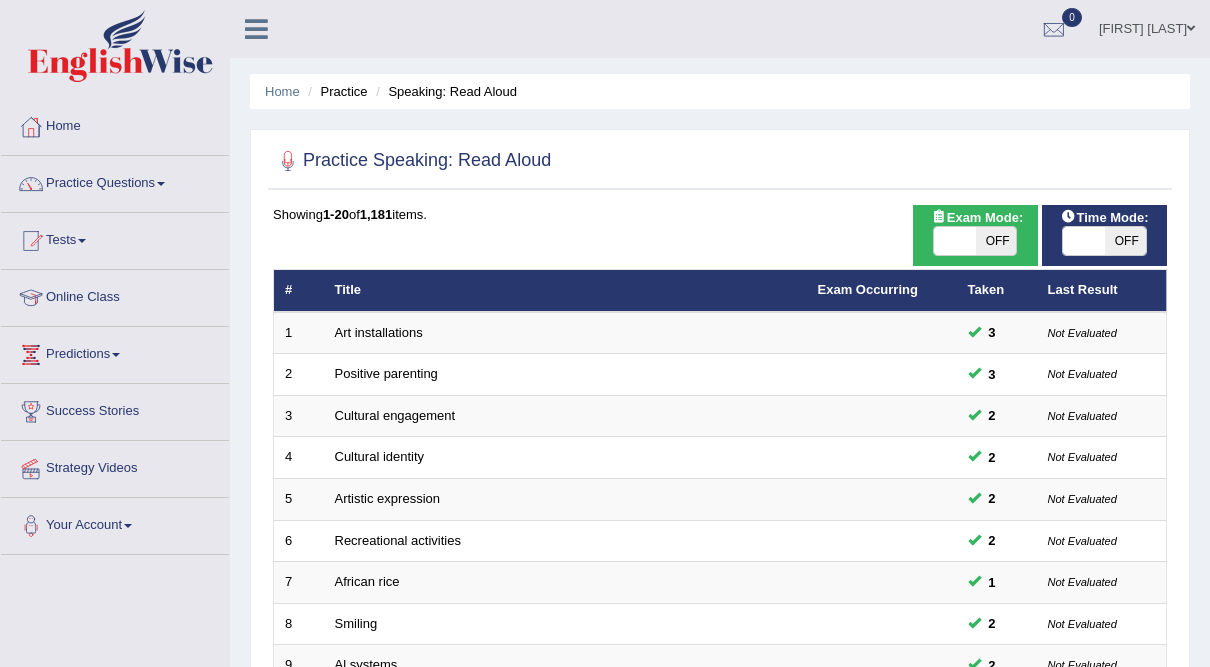 scroll, scrollTop: 0, scrollLeft: 0, axis: both 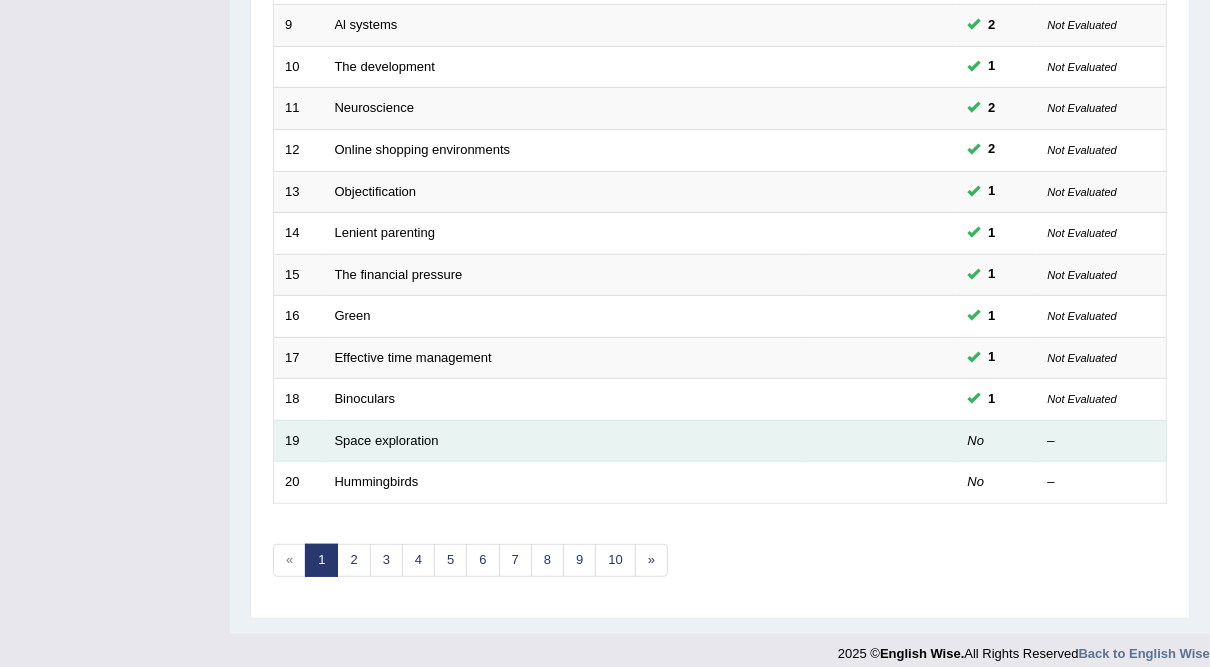 click on "Space exploration" at bounding box center [565, 441] 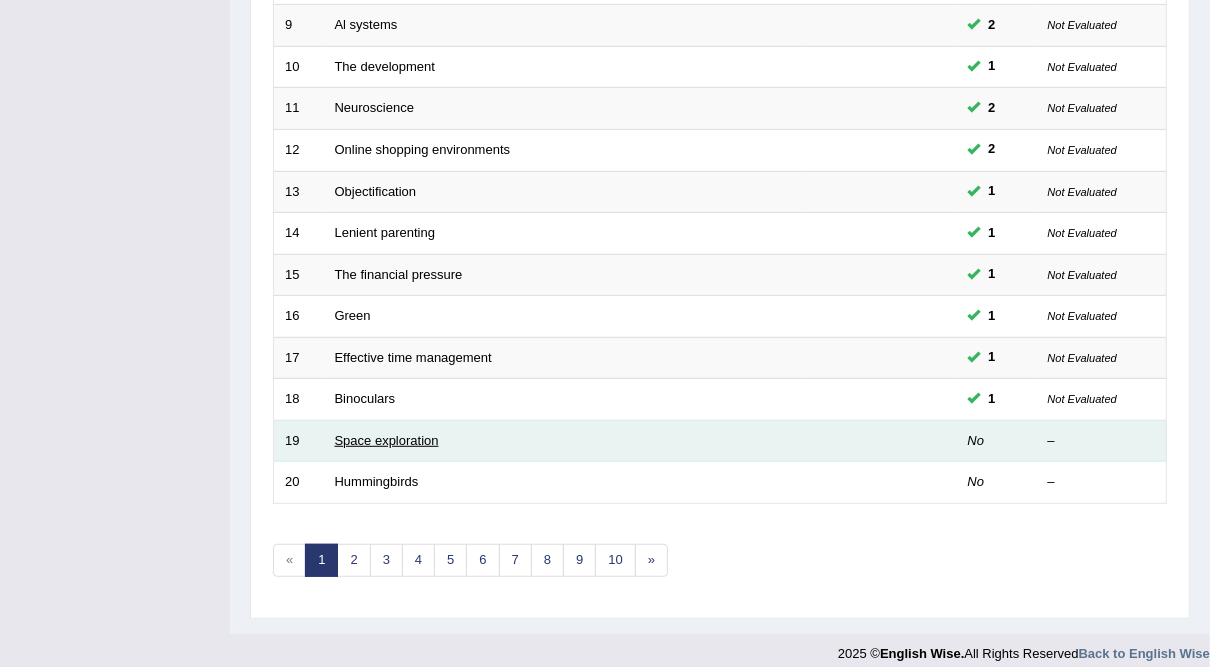 click on "Space exploration" at bounding box center (387, 440) 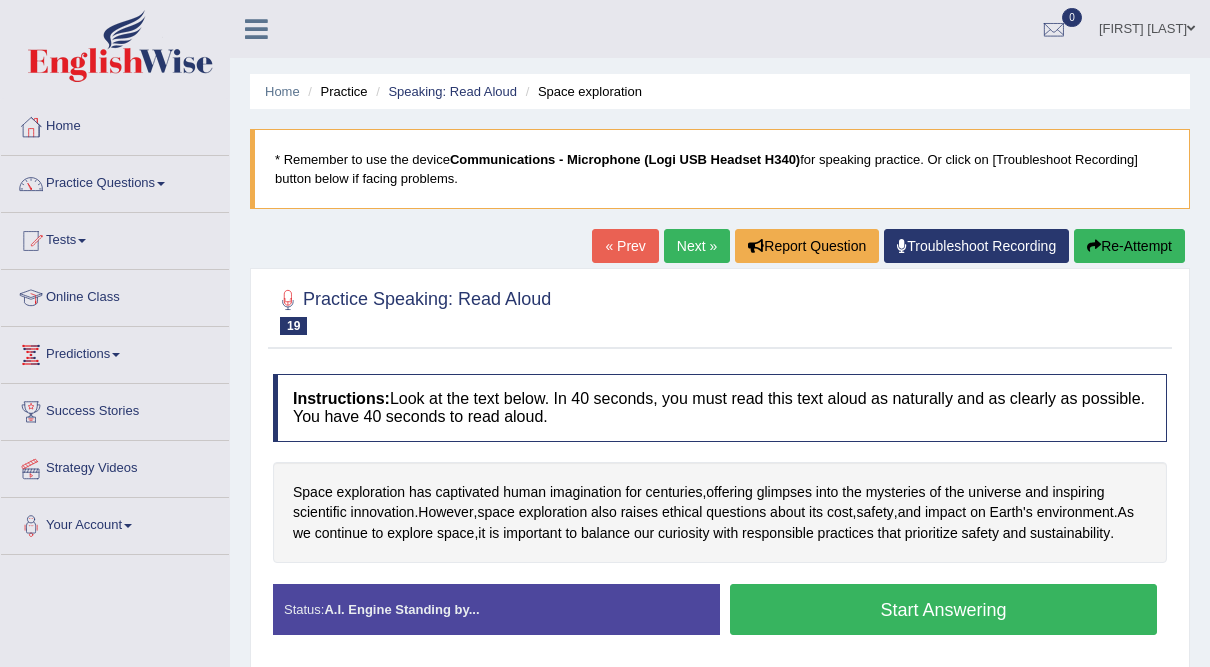 scroll, scrollTop: 0, scrollLeft: 0, axis: both 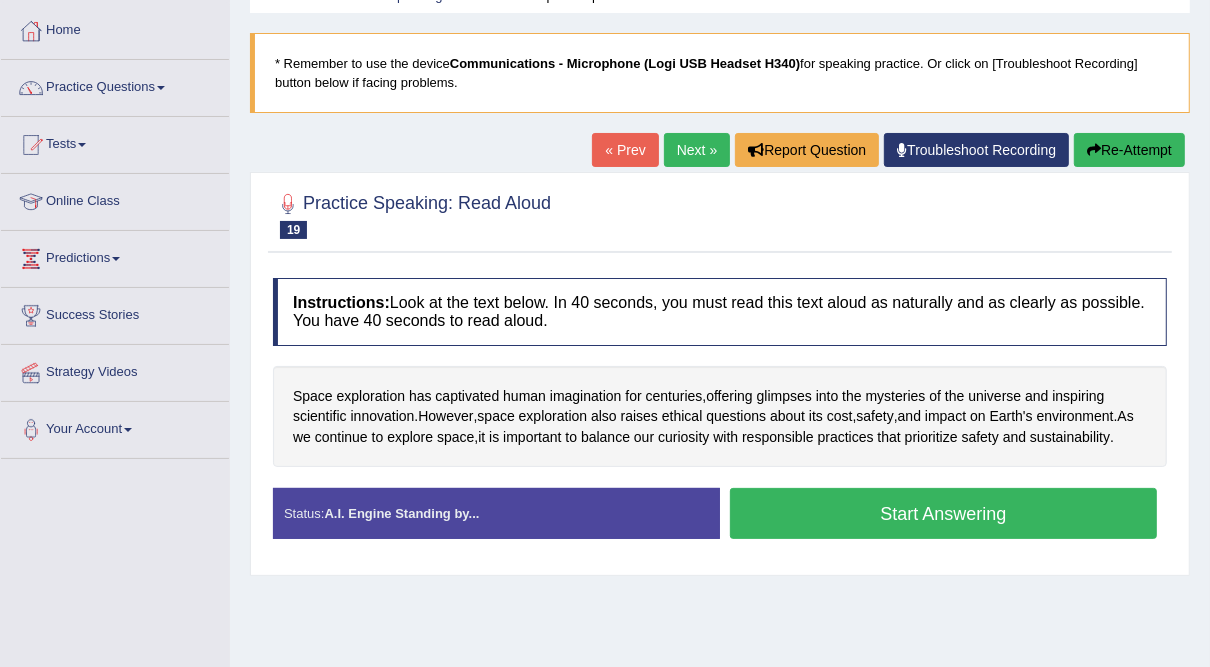 click on "Start Answering" at bounding box center [943, 513] 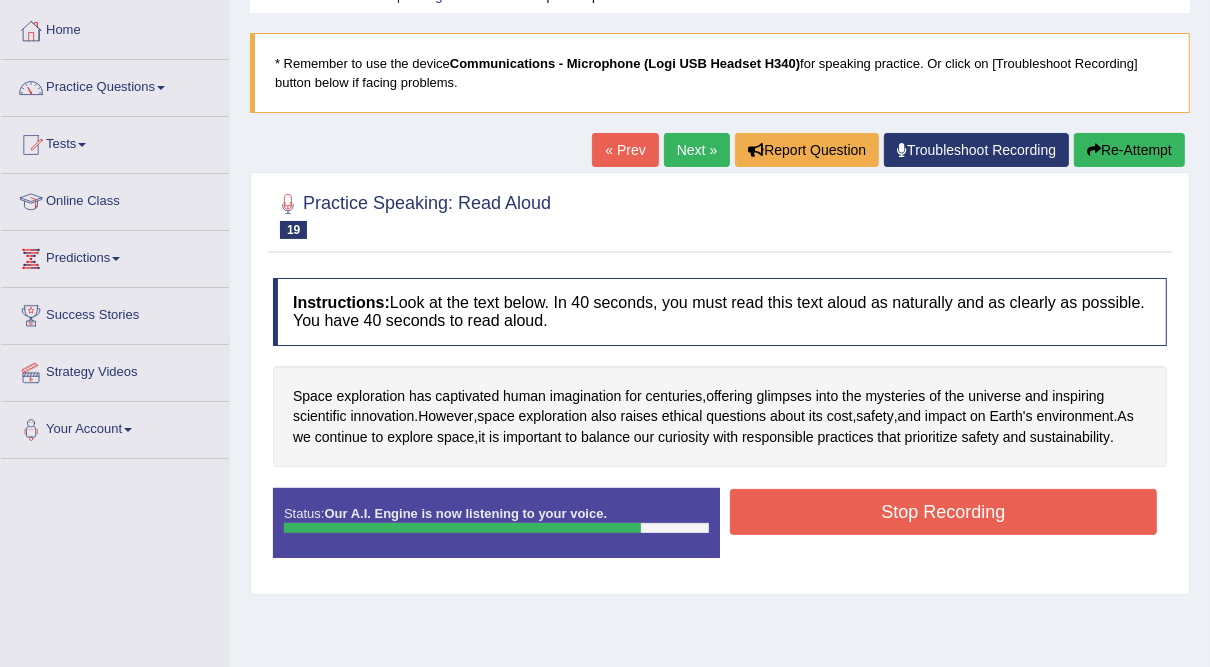 click on "Stop Recording" at bounding box center (943, 512) 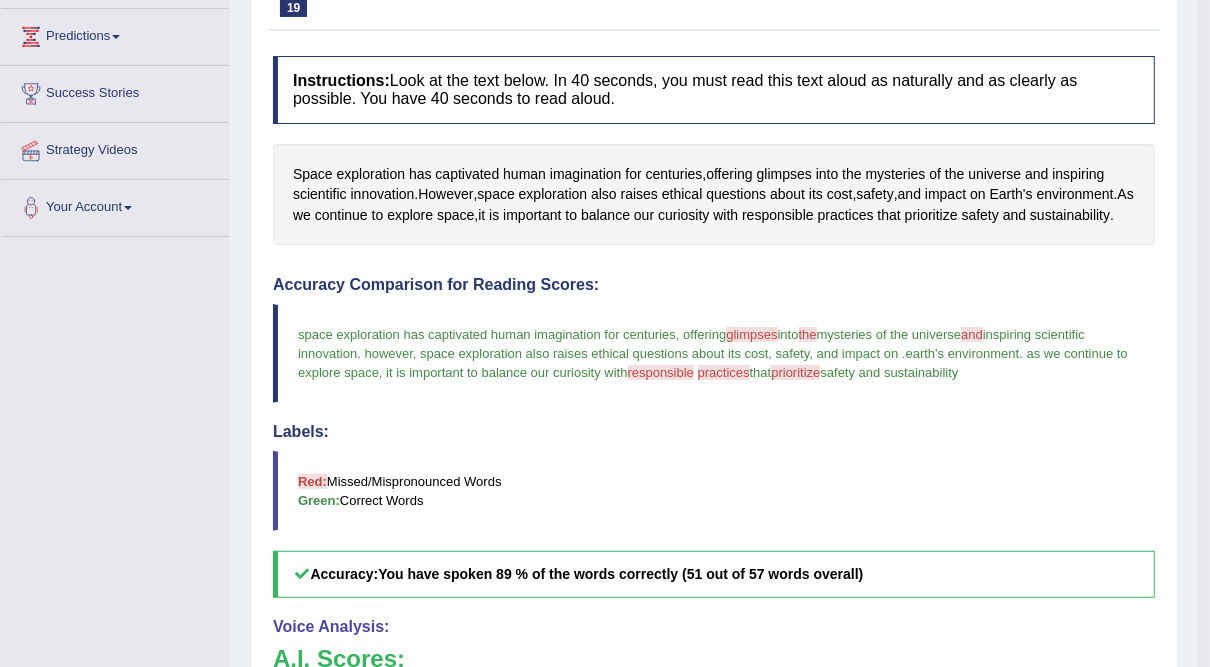 scroll, scrollTop: 320, scrollLeft: 0, axis: vertical 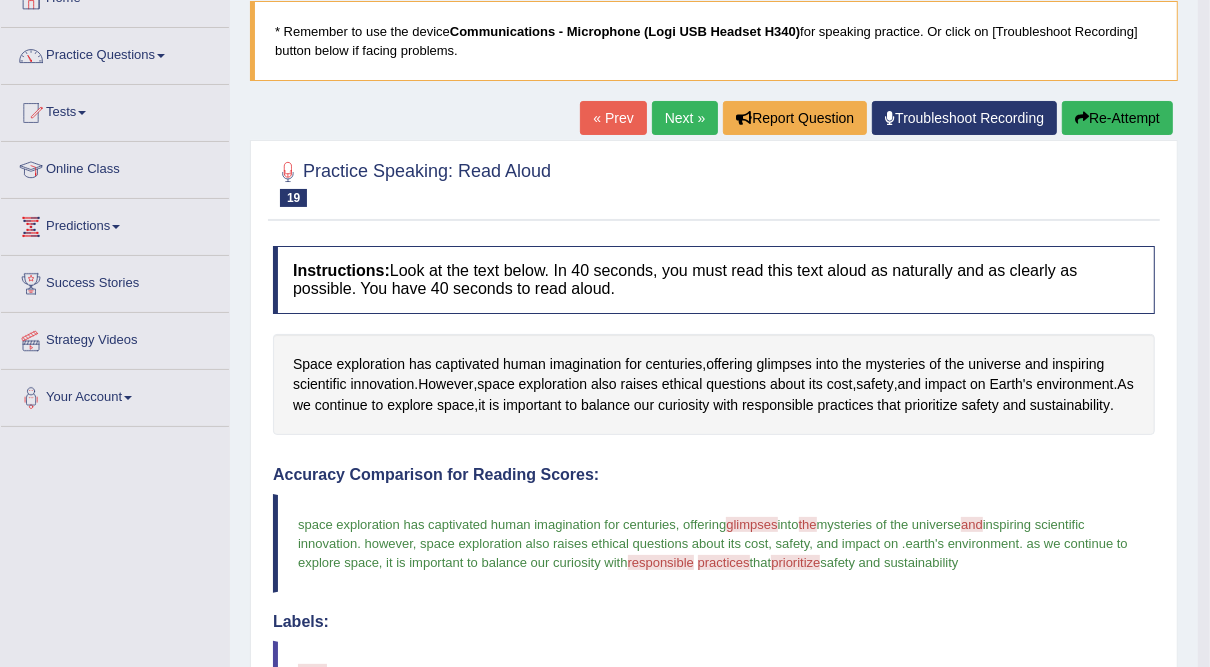 click on "Next »" at bounding box center (685, 118) 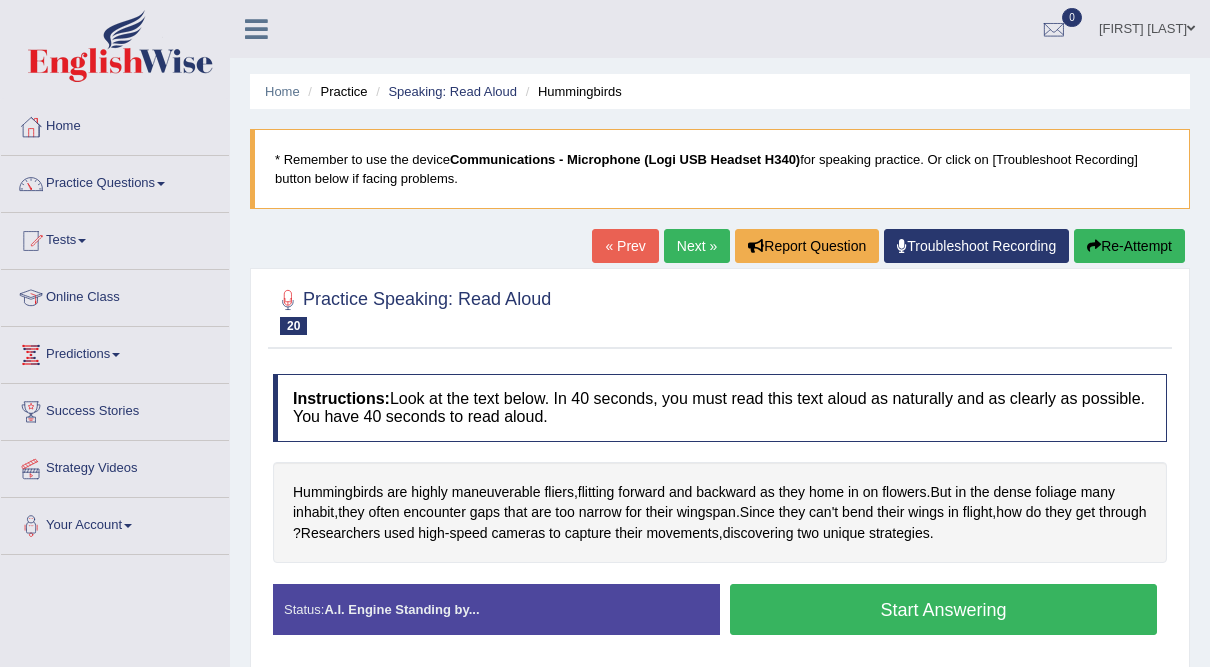 scroll, scrollTop: 0, scrollLeft: 0, axis: both 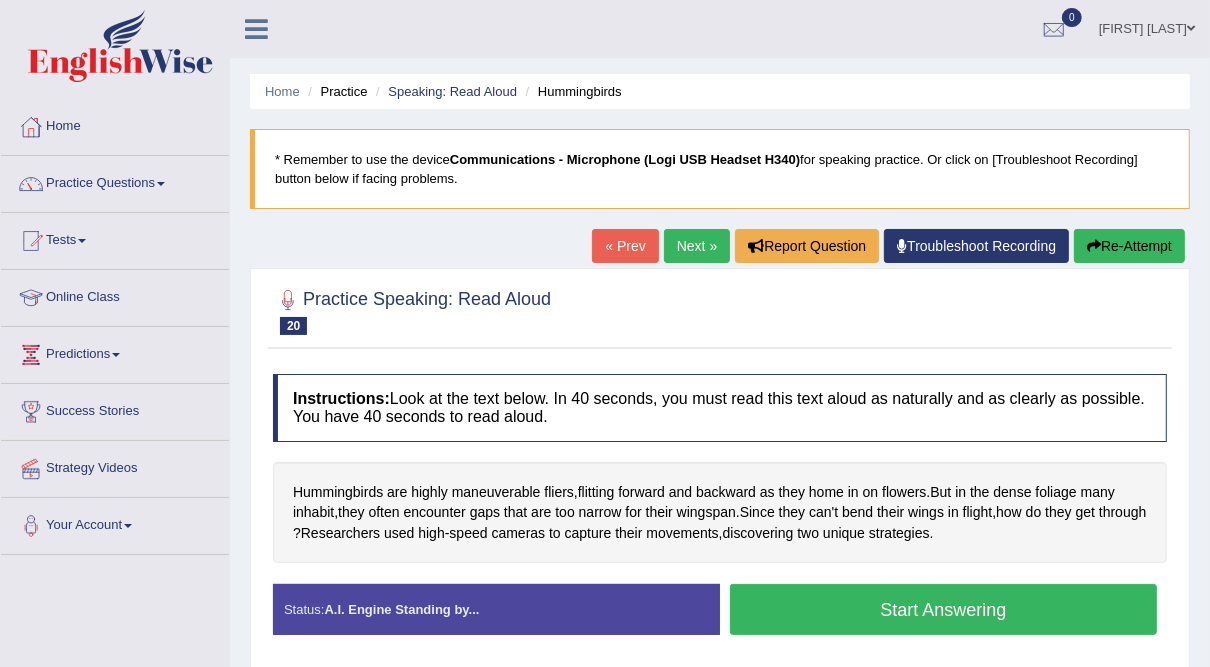 click on "Start Answering" at bounding box center (943, 609) 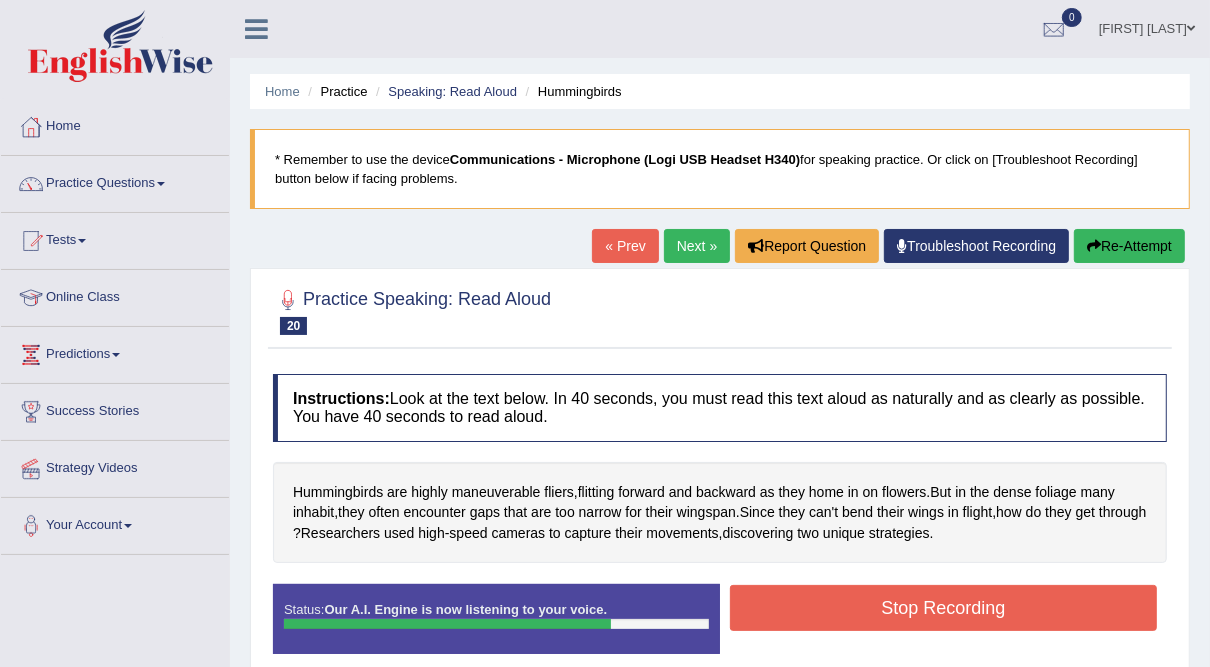 click on "Stop Recording" at bounding box center (943, 608) 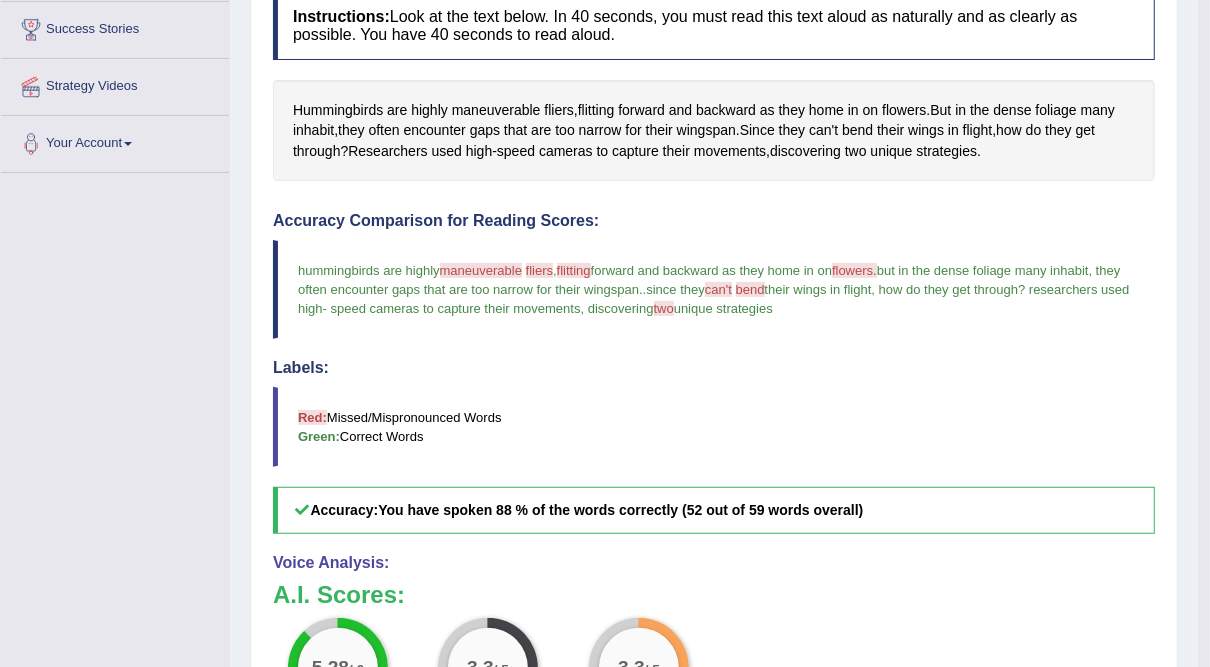 scroll, scrollTop: 384, scrollLeft: 0, axis: vertical 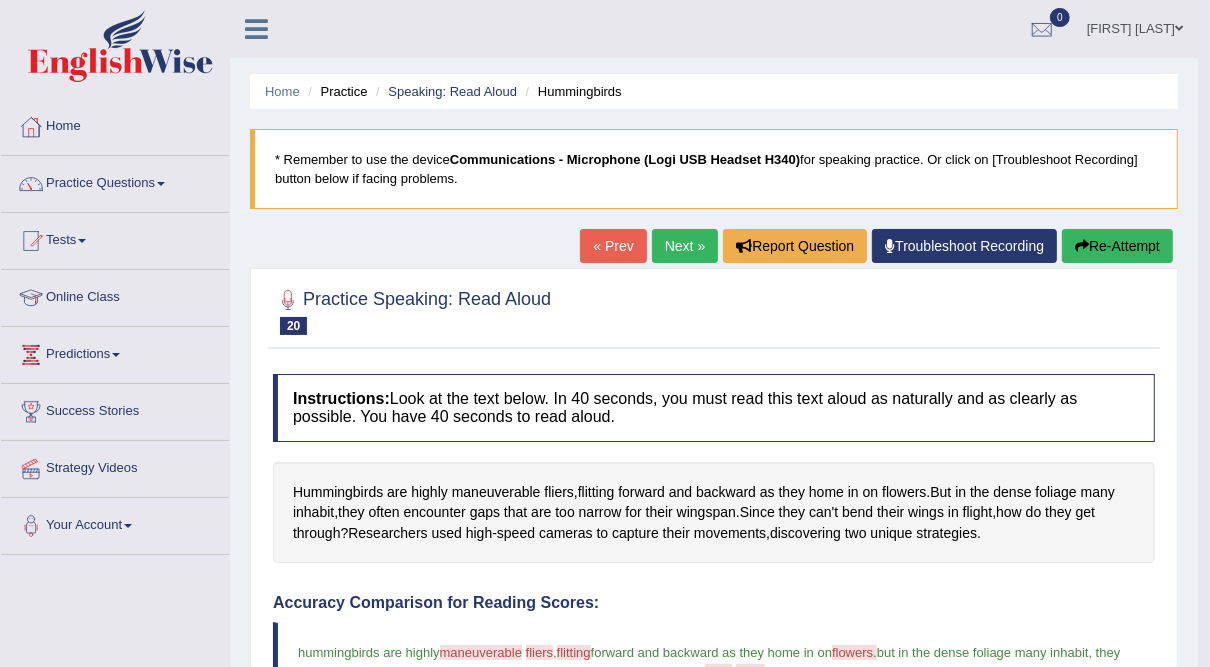 click on "Next »" at bounding box center (685, 246) 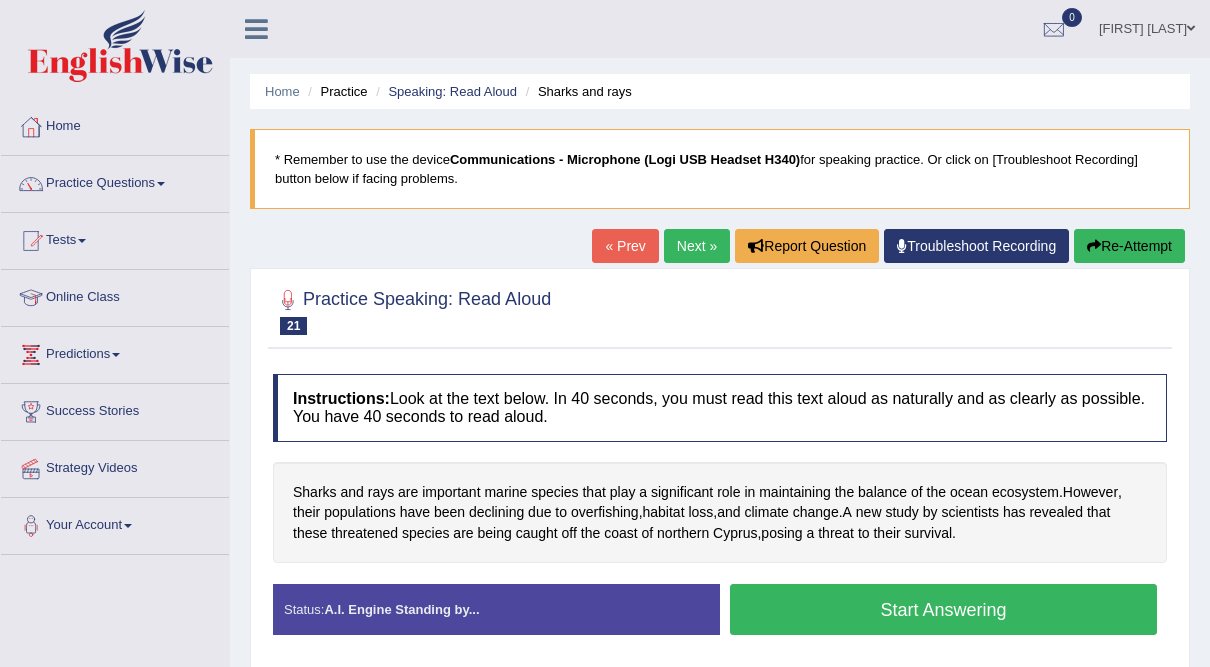 scroll, scrollTop: 0, scrollLeft: 0, axis: both 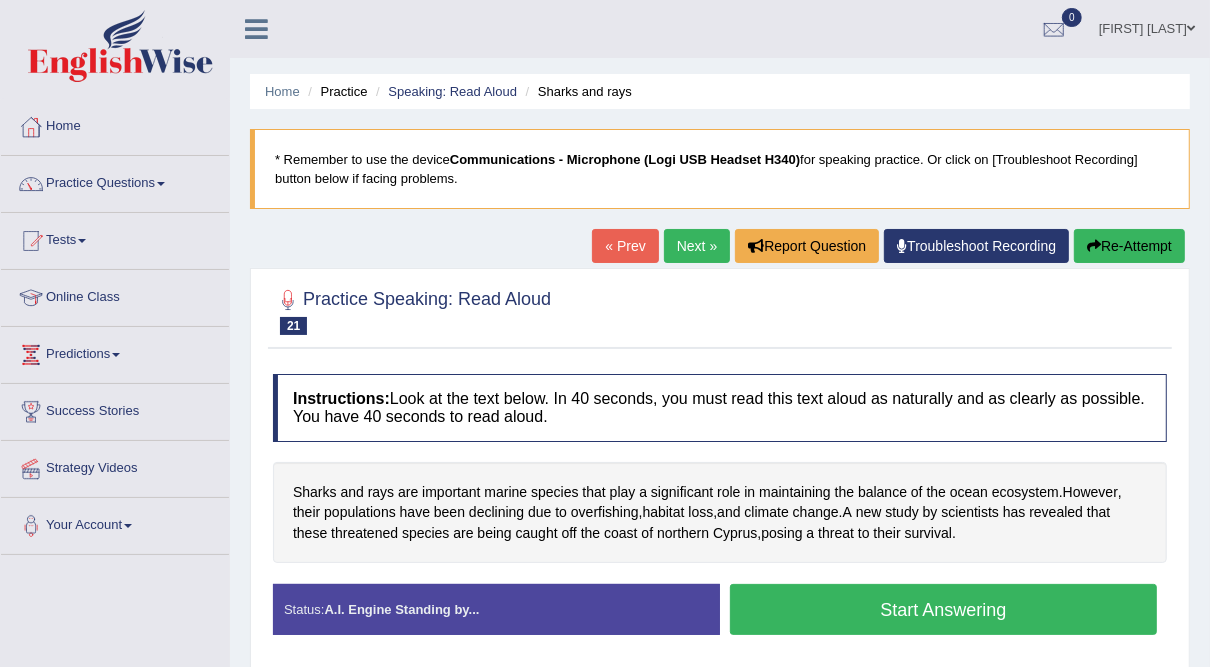 click on "Start Answering" at bounding box center [943, 609] 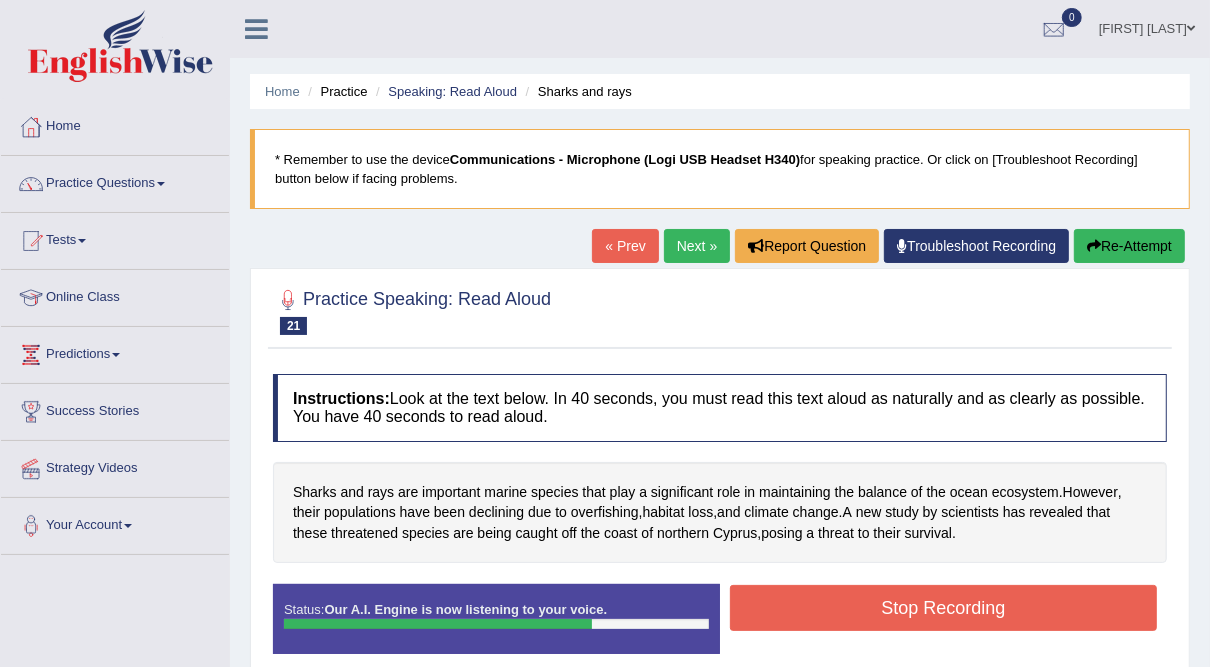 click on "Stop Recording" at bounding box center [943, 608] 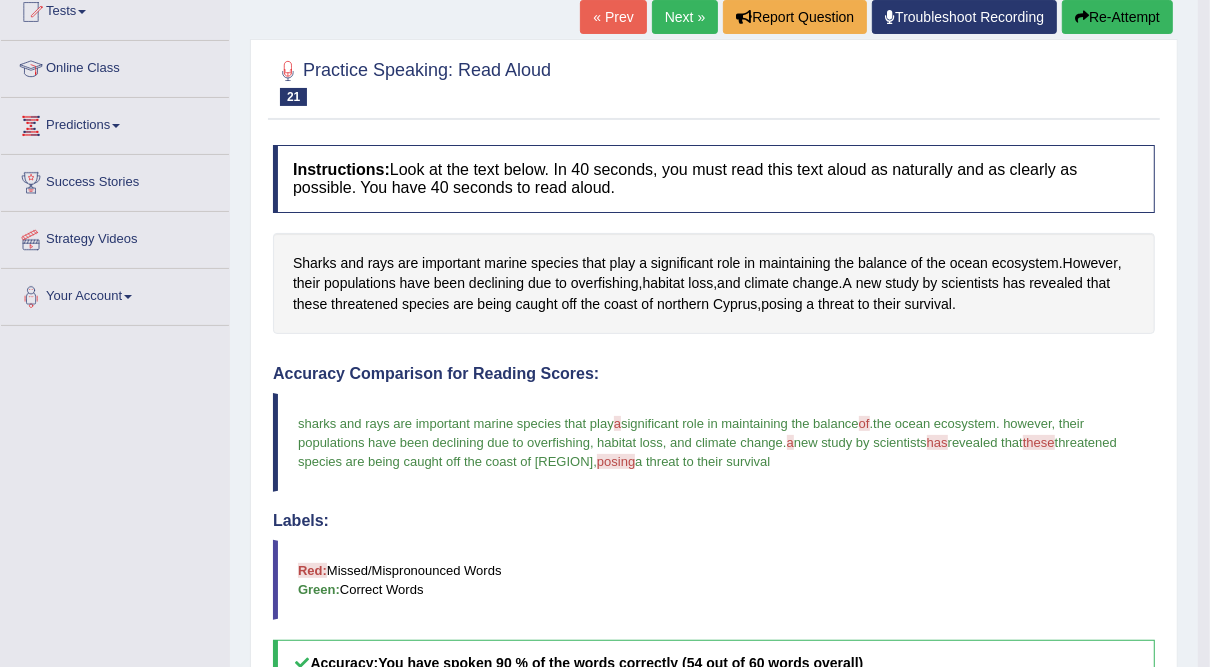 scroll, scrollTop: 0, scrollLeft: 0, axis: both 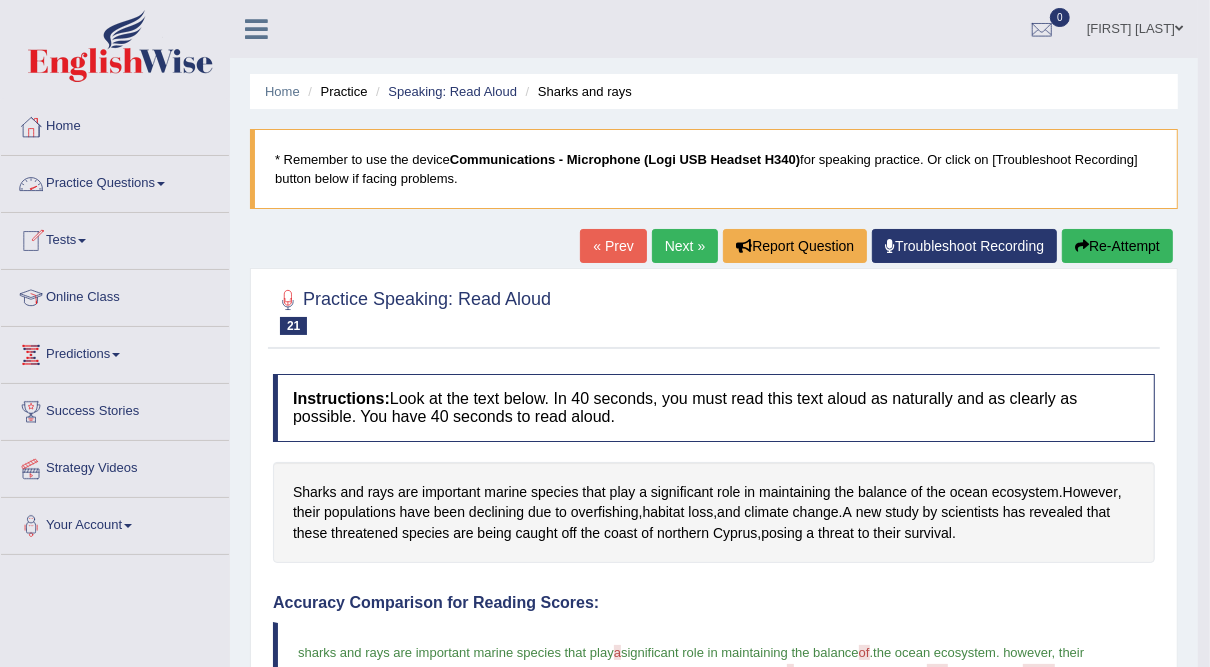 click on "Practice Questions" at bounding box center (115, 181) 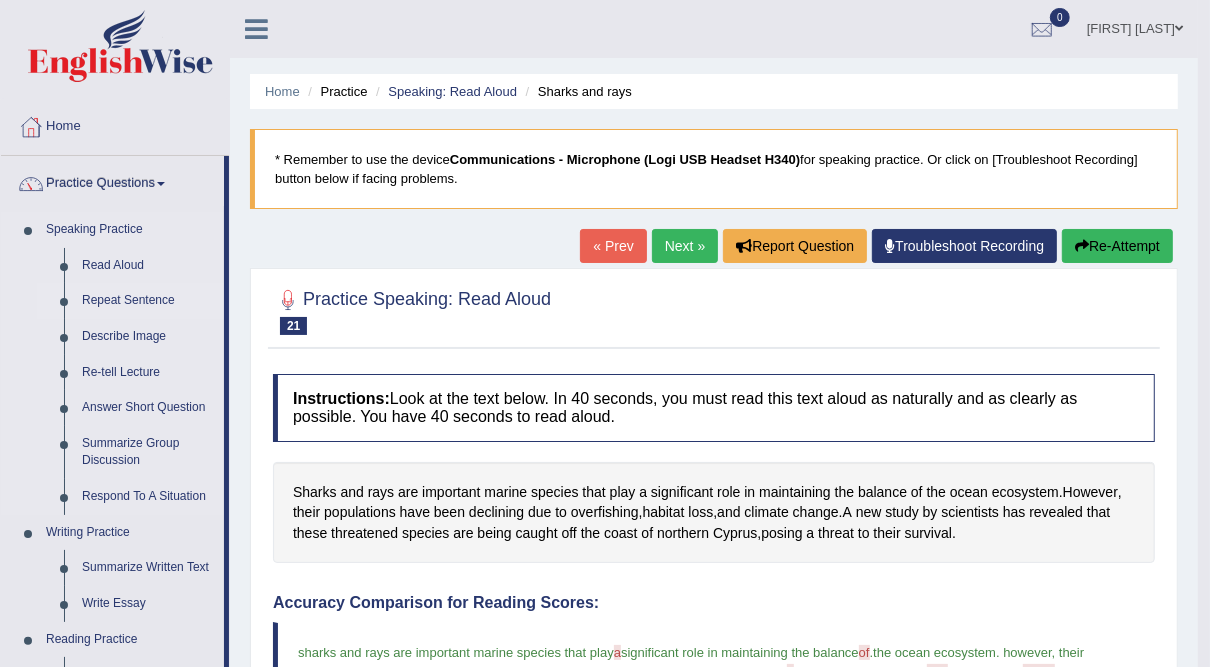 click on "Repeat Sentence" at bounding box center [148, 301] 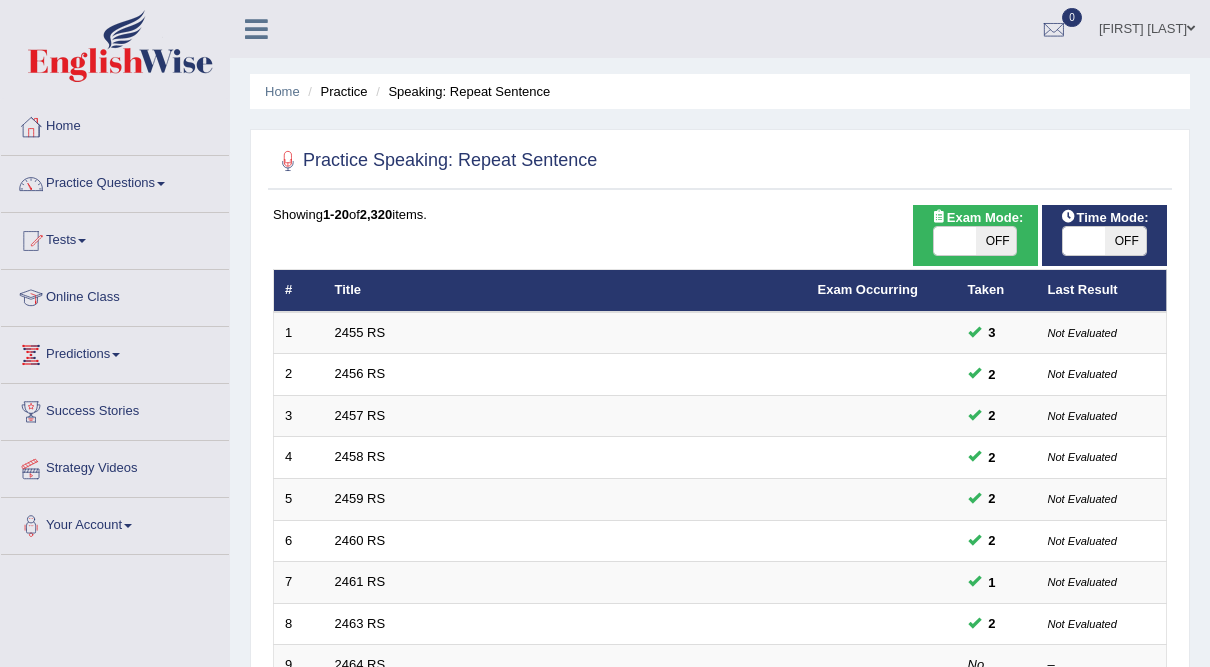 scroll, scrollTop: 0, scrollLeft: 0, axis: both 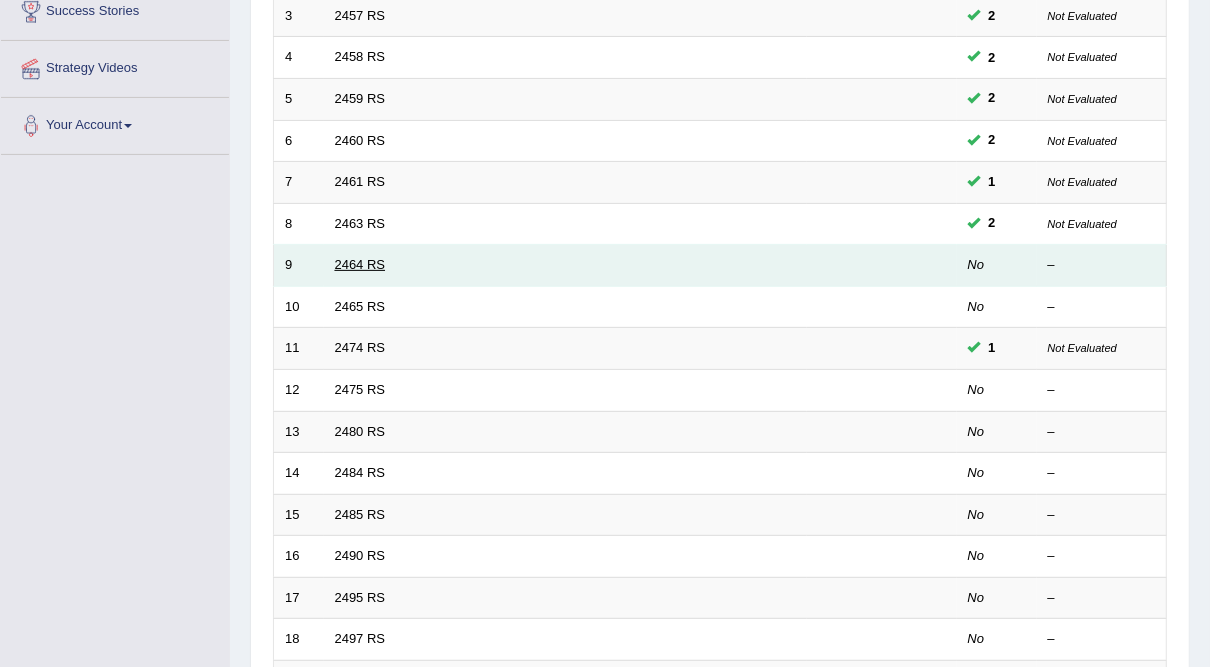 click on "2464 RS" at bounding box center [360, 264] 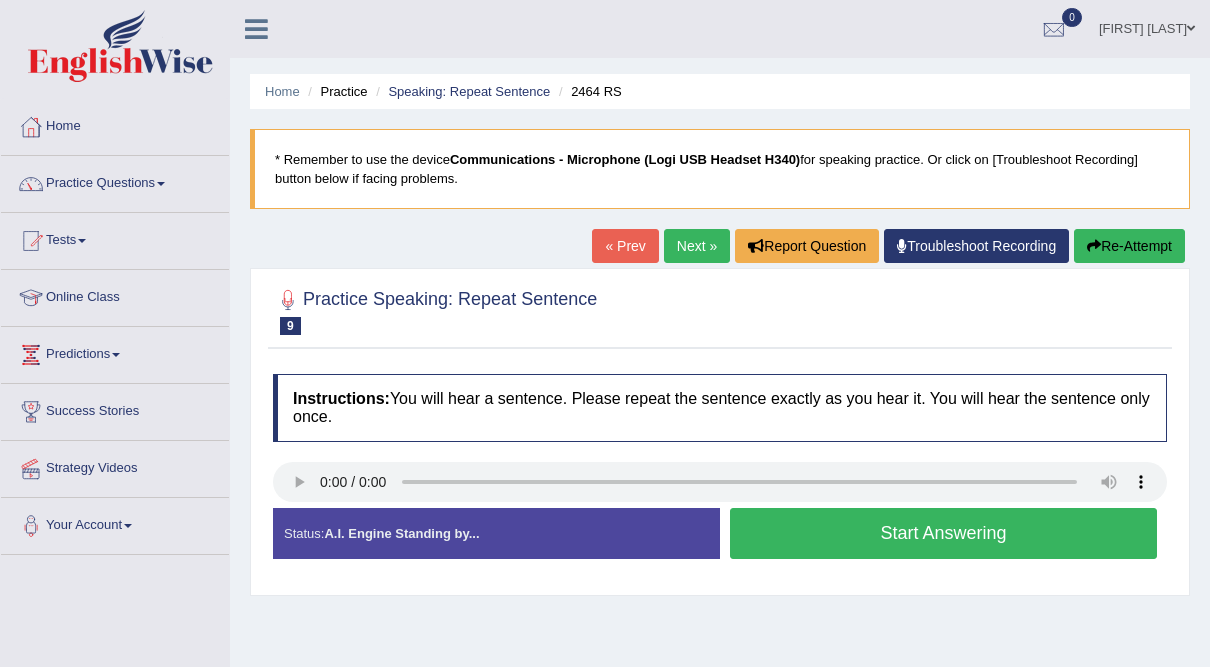 scroll, scrollTop: 0, scrollLeft: 0, axis: both 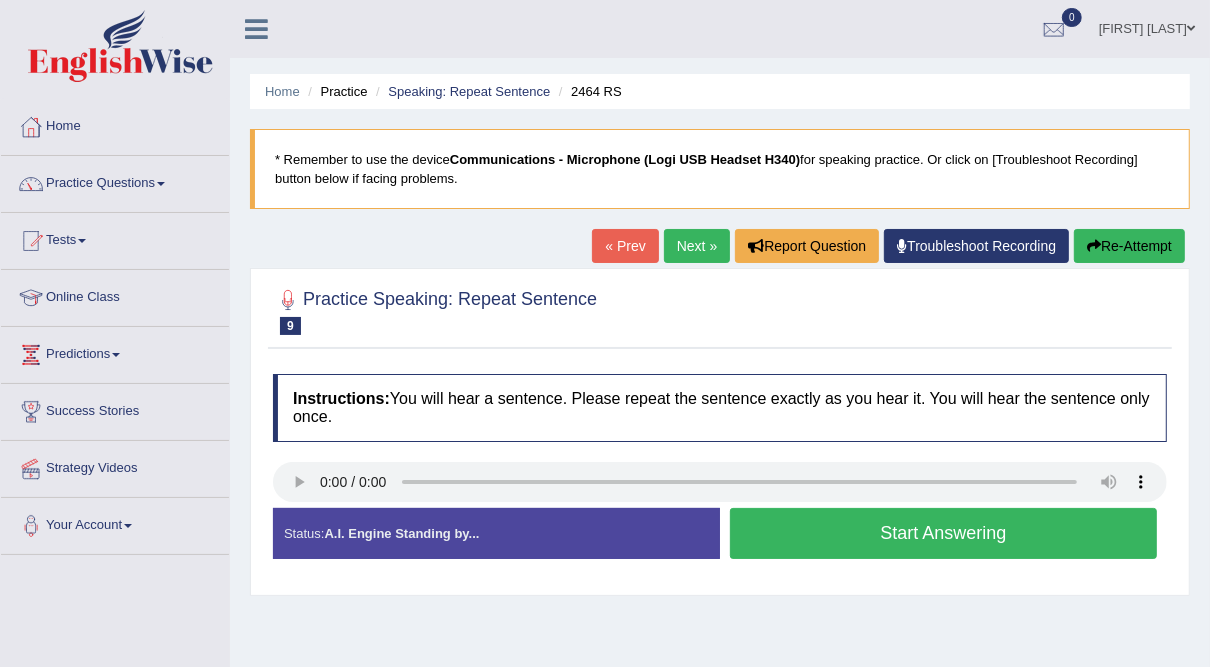 click on "Next »" at bounding box center [697, 246] 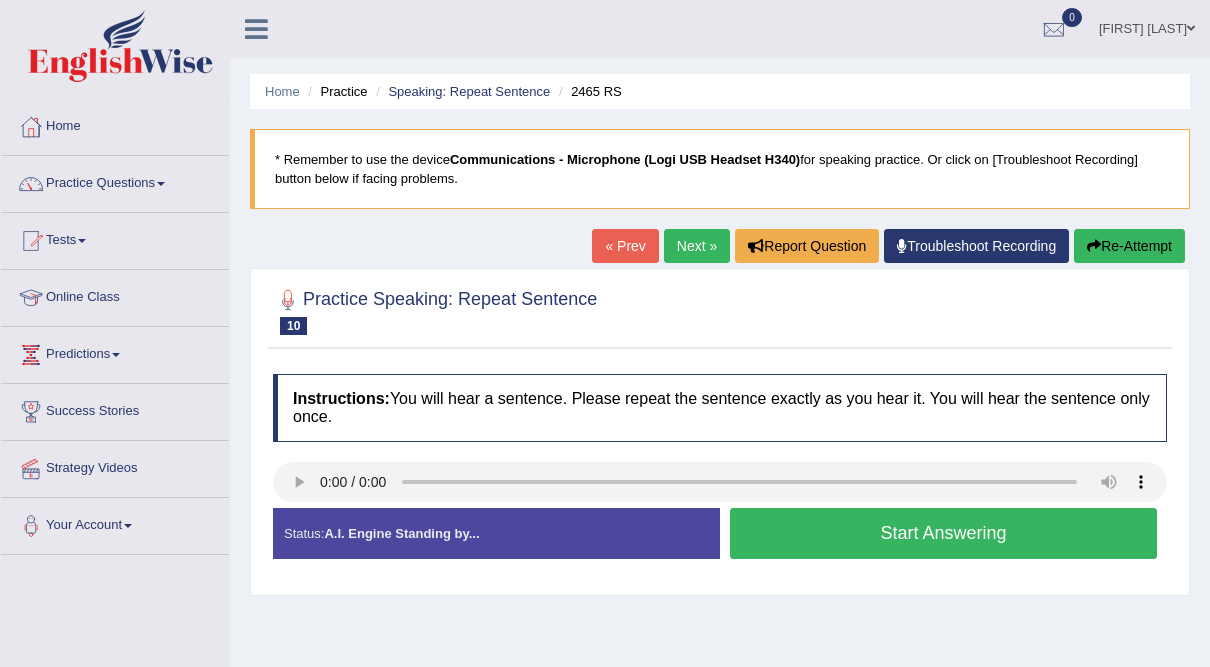 scroll, scrollTop: 0, scrollLeft: 0, axis: both 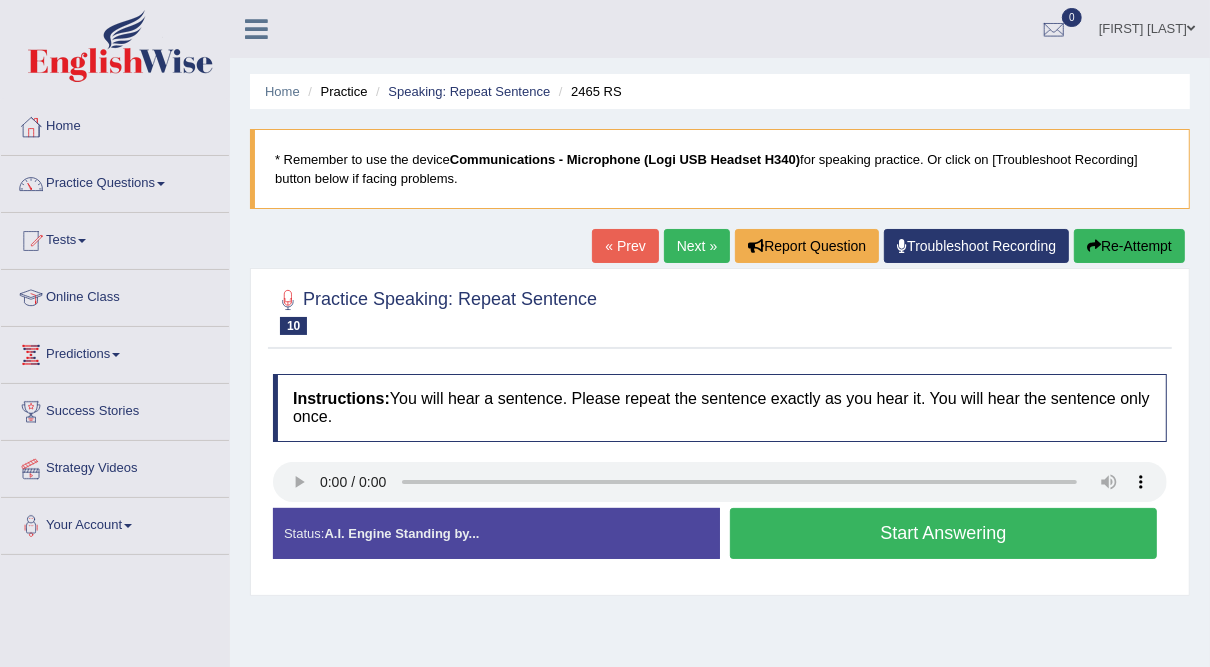 click on "Next »" at bounding box center [697, 246] 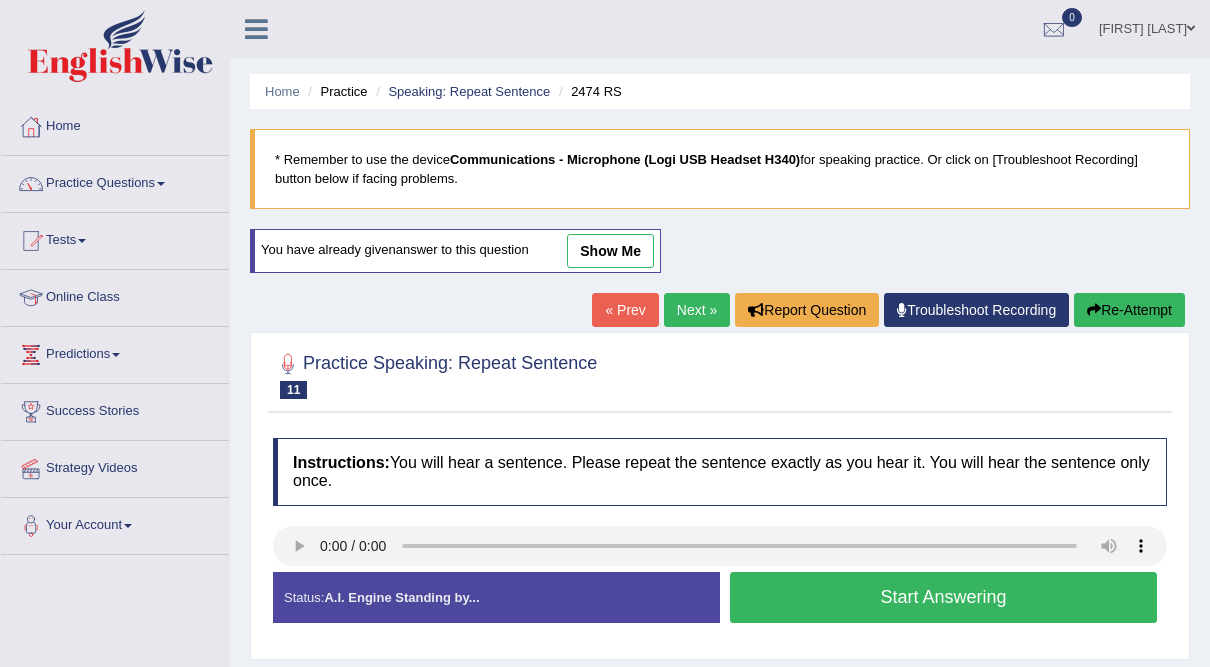 scroll, scrollTop: 0, scrollLeft: 0, axis: both 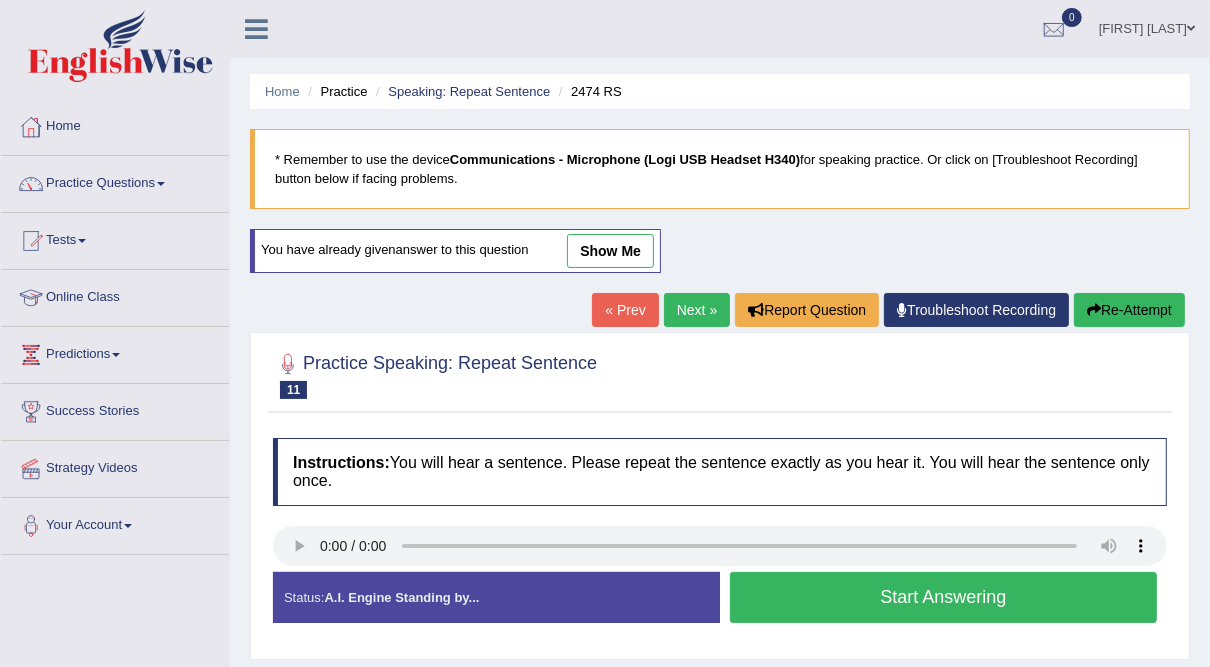 click on "Start Answering" at bounding box center [943, 597] 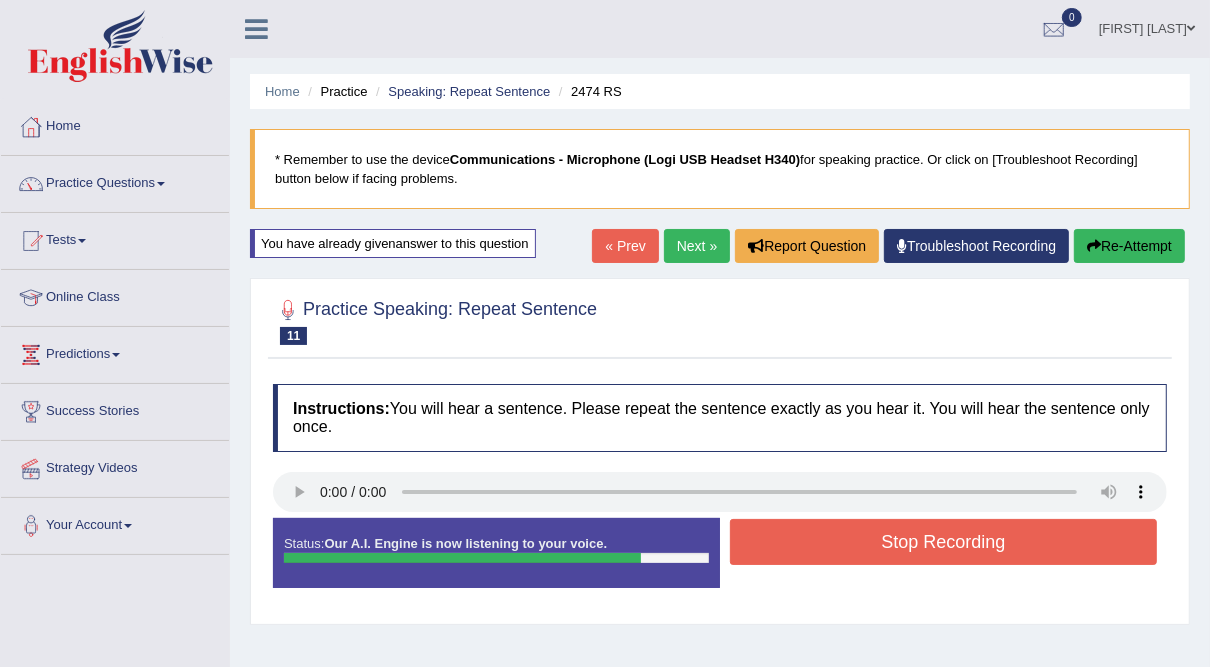 click on "Stop Recording" at bounding box center [943, 542] 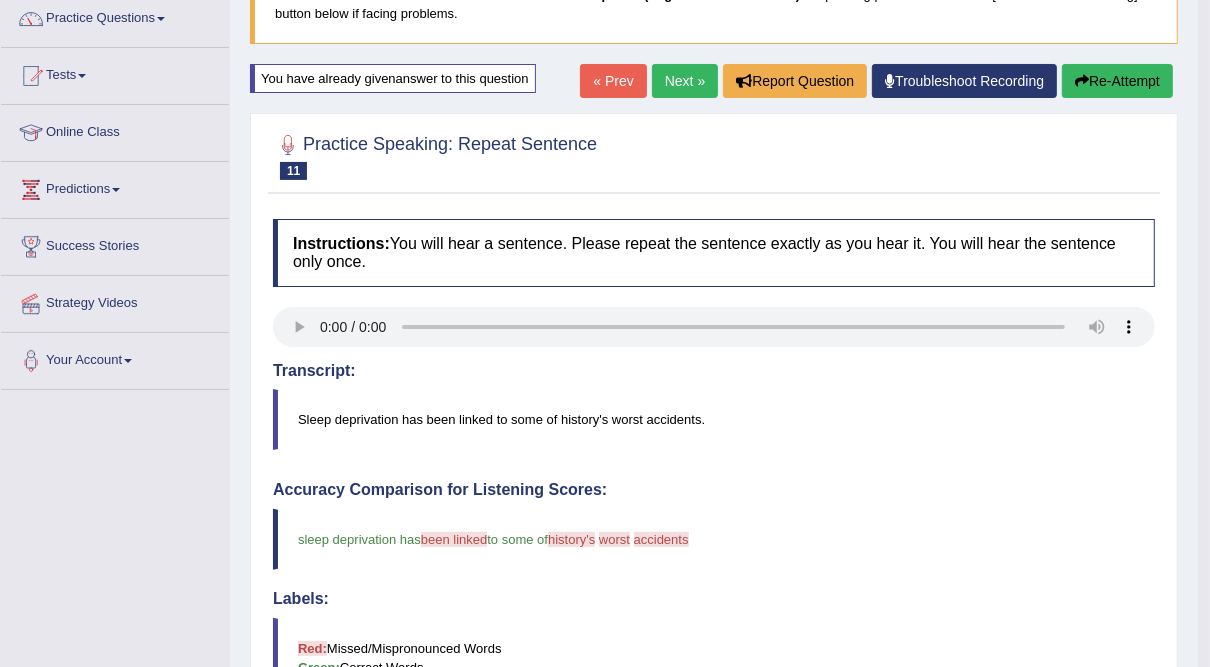 scroll, scrollTop: 0, scrollLeft: 0, axis: both 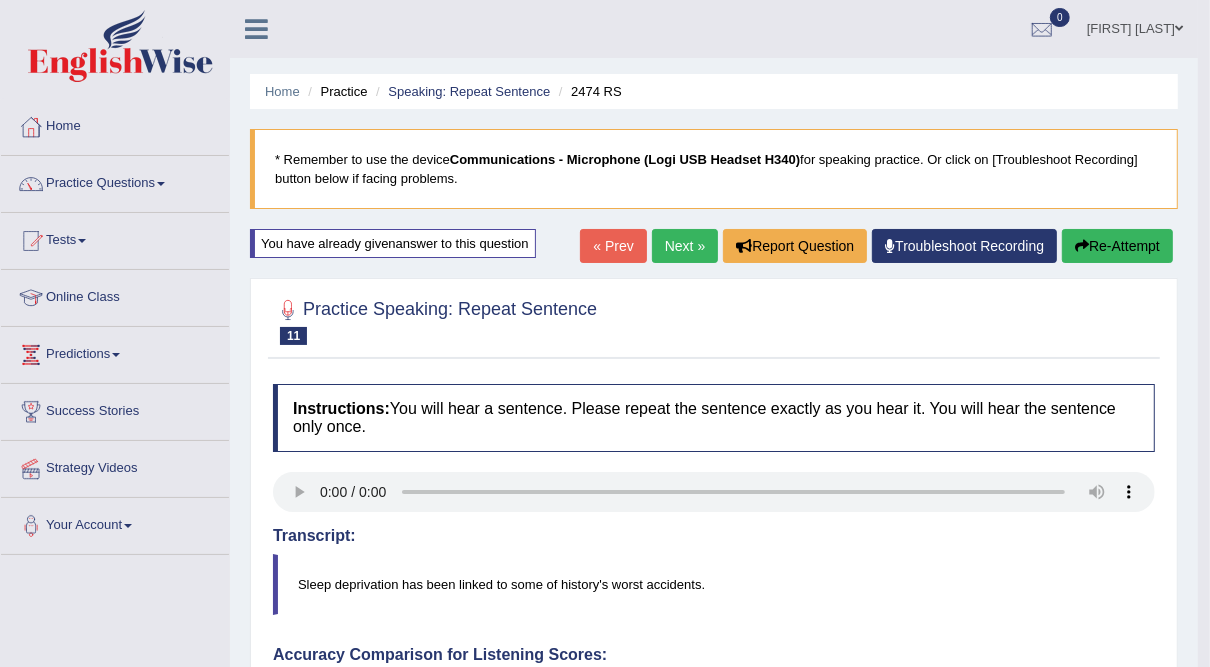 click on "« Prev Next »  Report Question  Troubleshoot Recording  Re-Attempt" at bounding box center [879, 248] 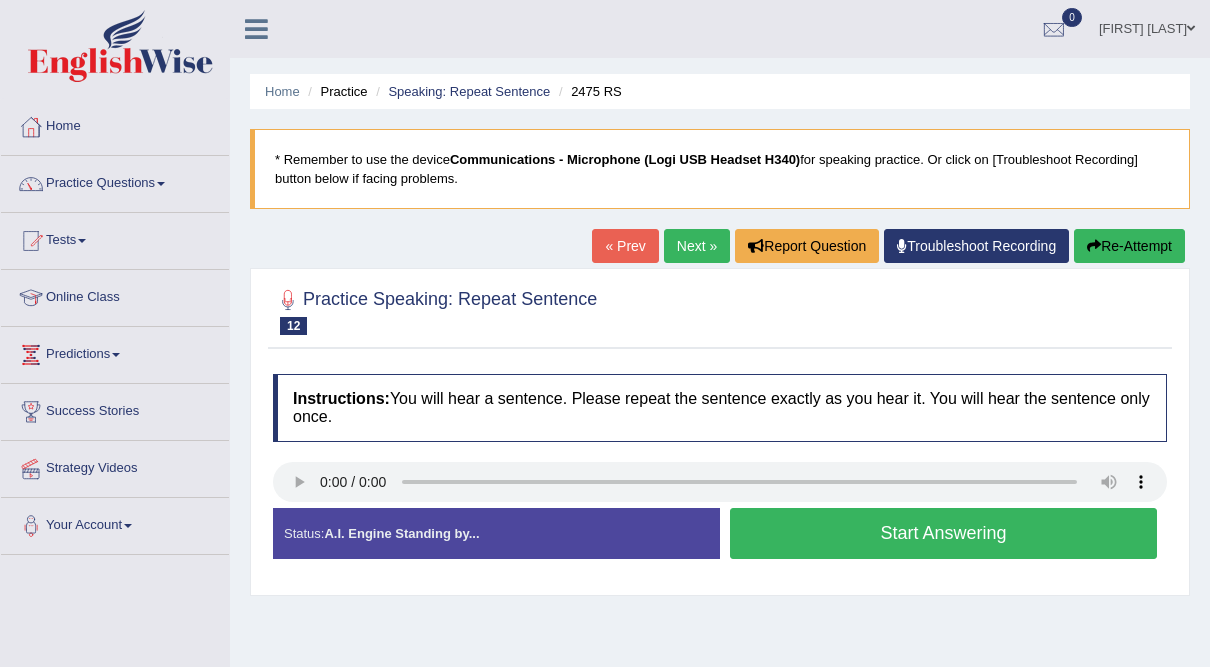 scroll, scrollTop: 0, scrollLeft: 0, axis: both 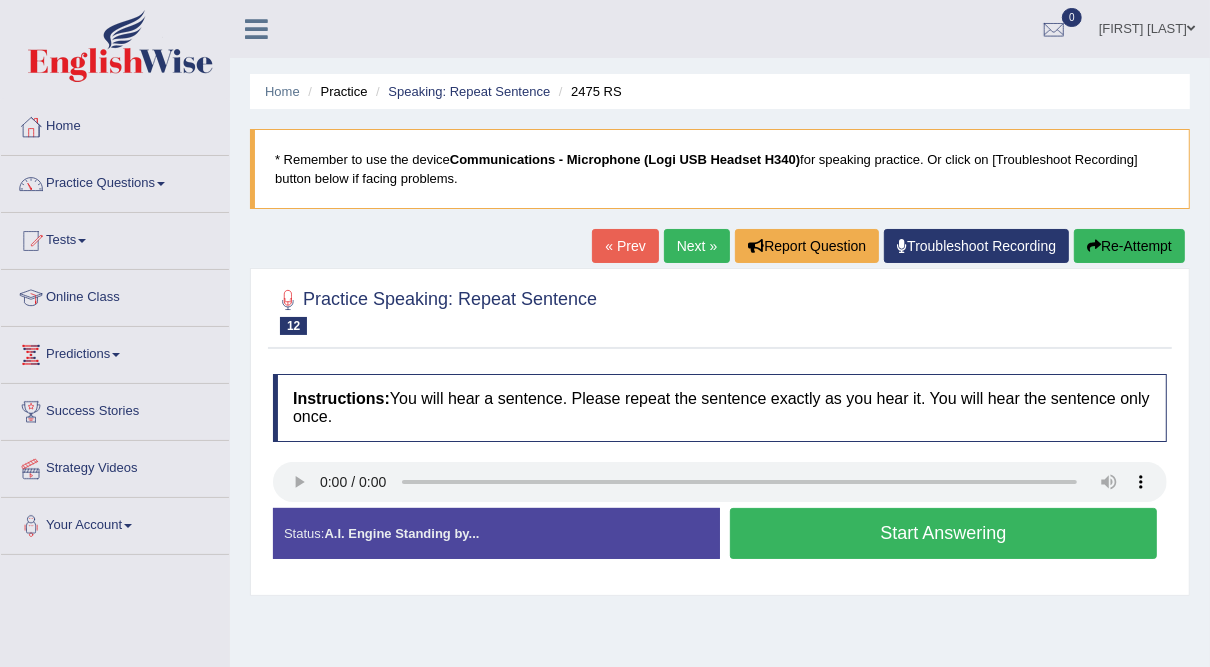 click on "Start Answering" at bounding box center (943, 533) 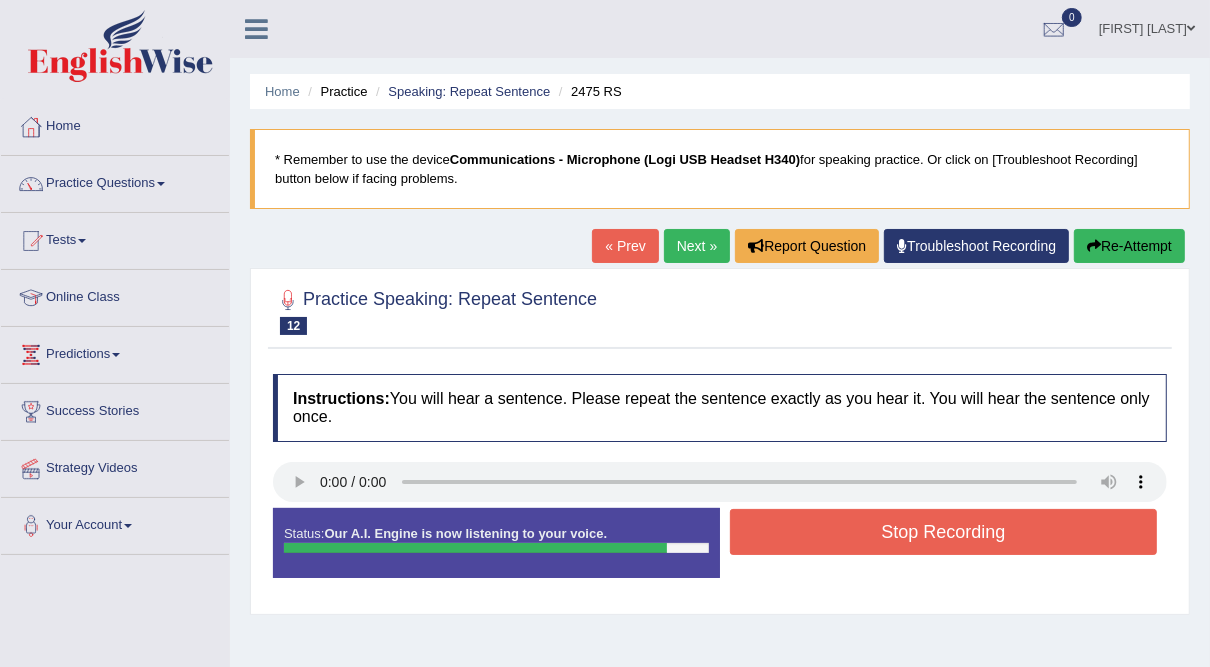 click on "Stop Recording" at bounding box center [943, 532] 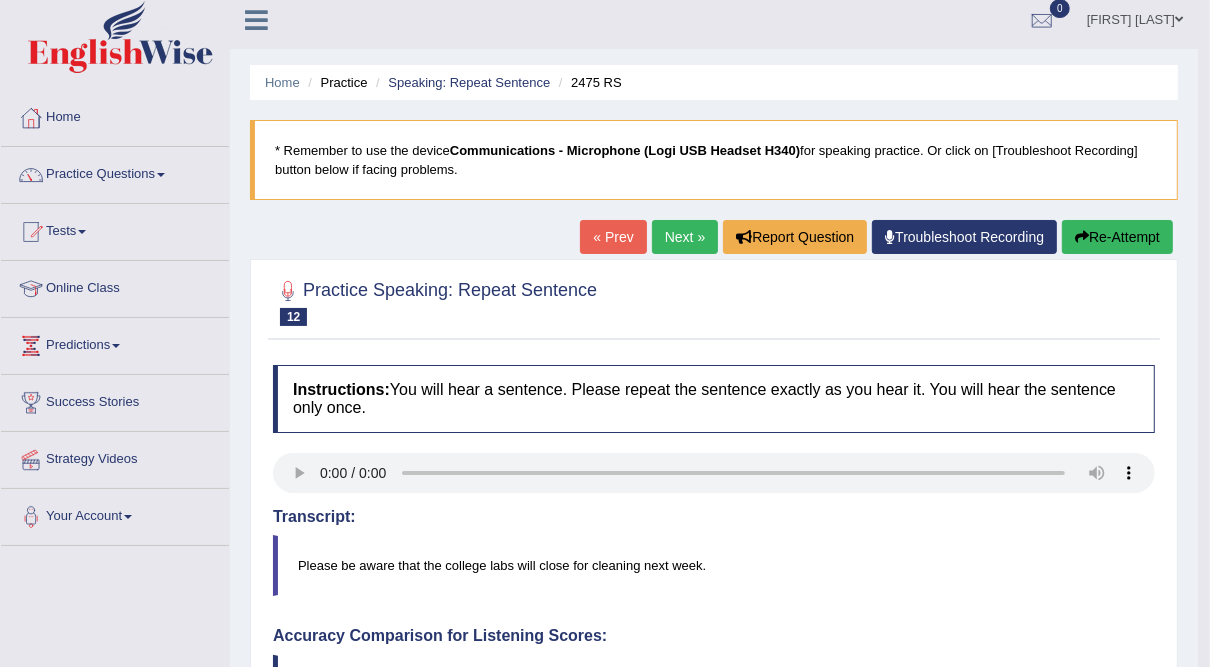 scroll, scrollTop: 0, scrollLeft: 0, axis: both 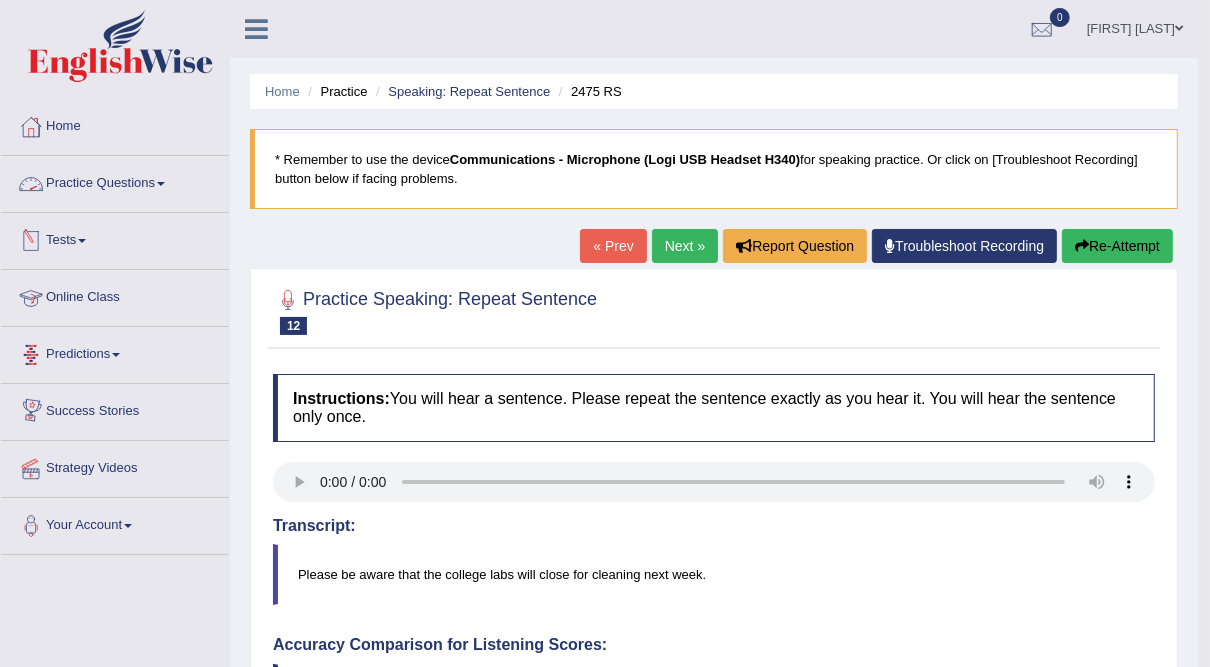 click on "Practice Questions" at bounding box center [115, 181] 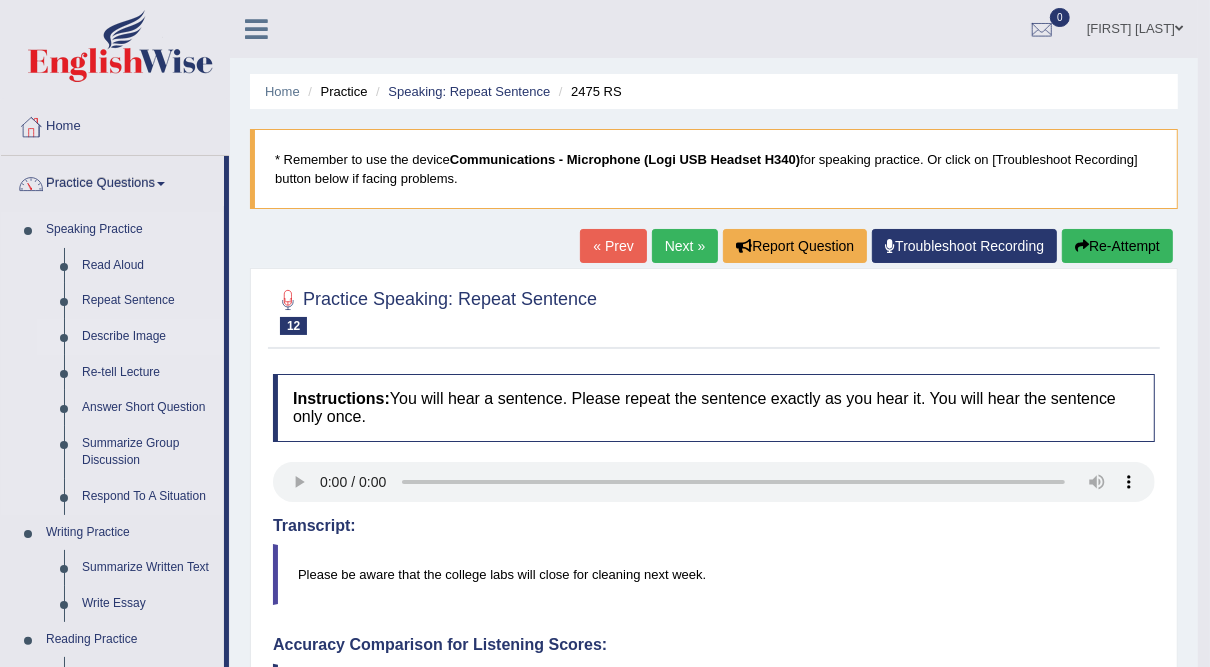 click on "Describe Image" at bounding box center (148, 337) 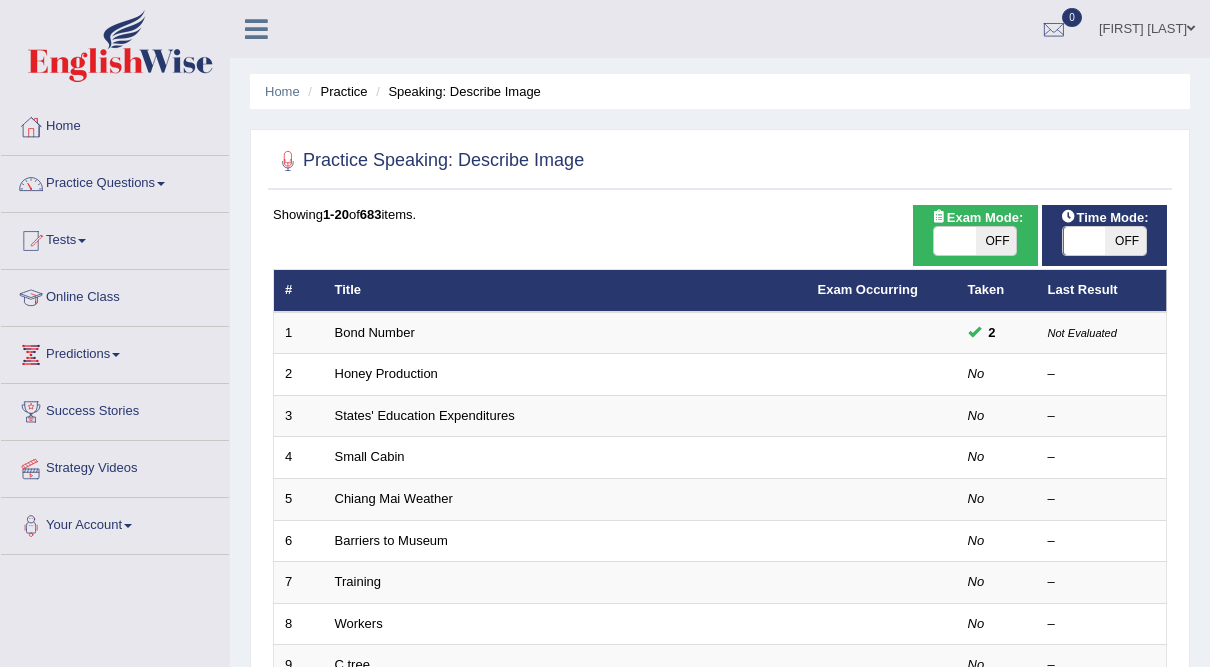 scroll, scrollTop: 0, scrollLeft: 0, axis: both 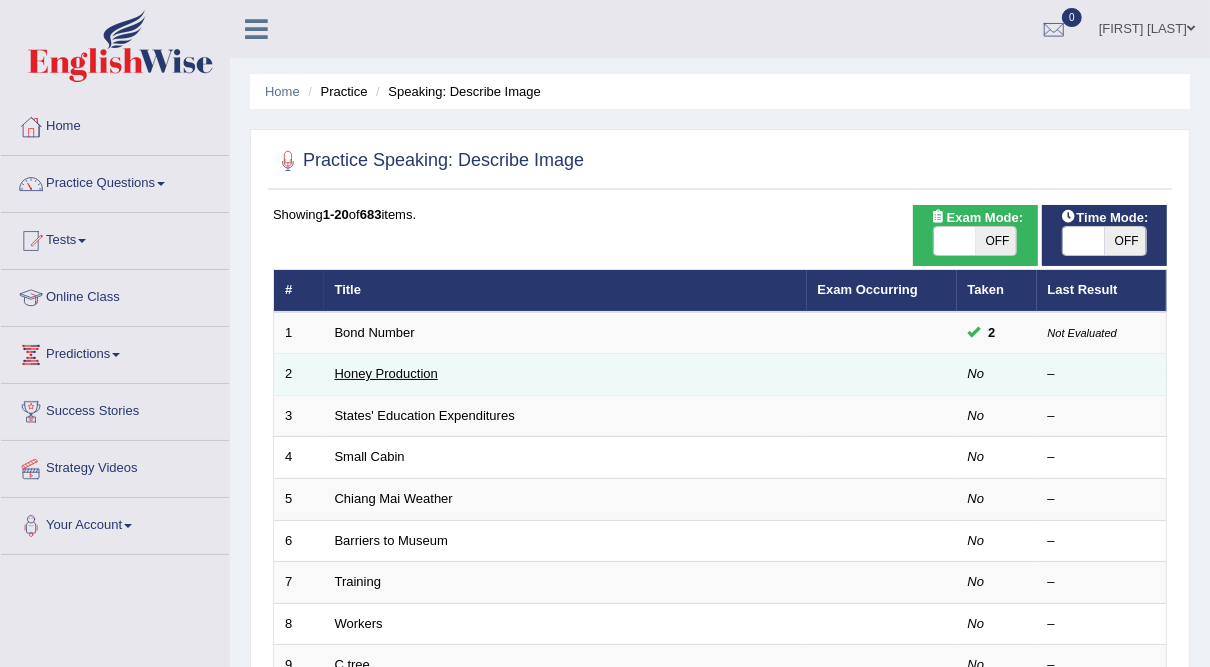 click on "Honey Production" at bounding box center [386, 373] 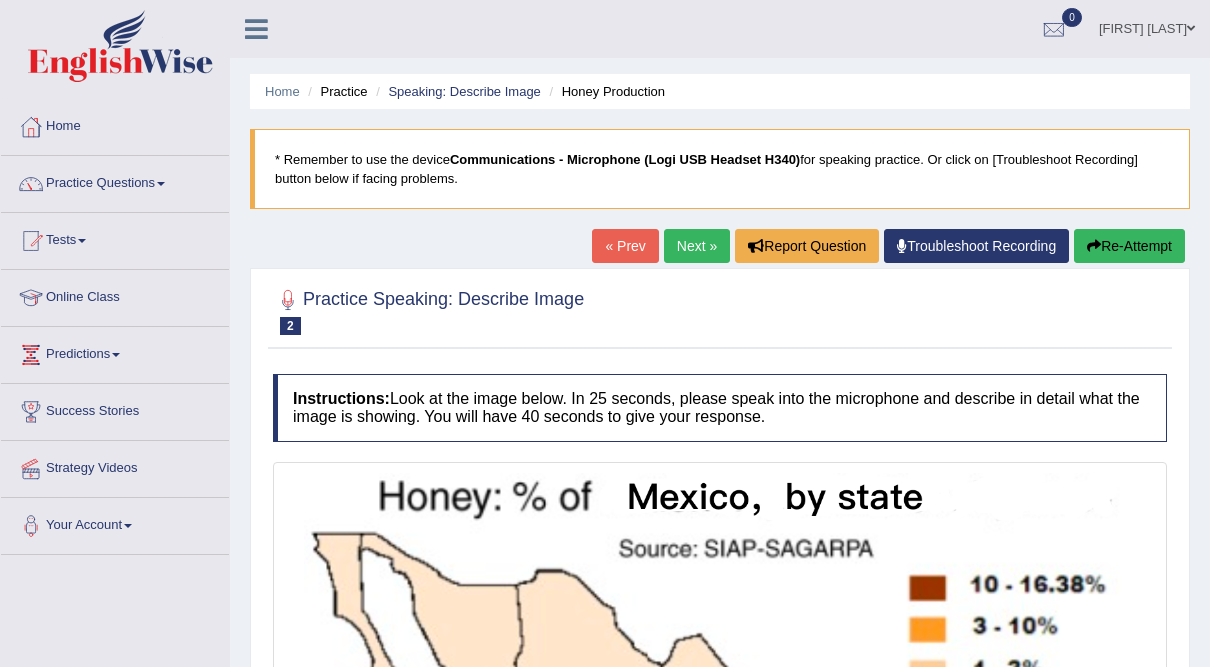 scroll, scrollTop: 0, scrollLeft: 0, axis: both 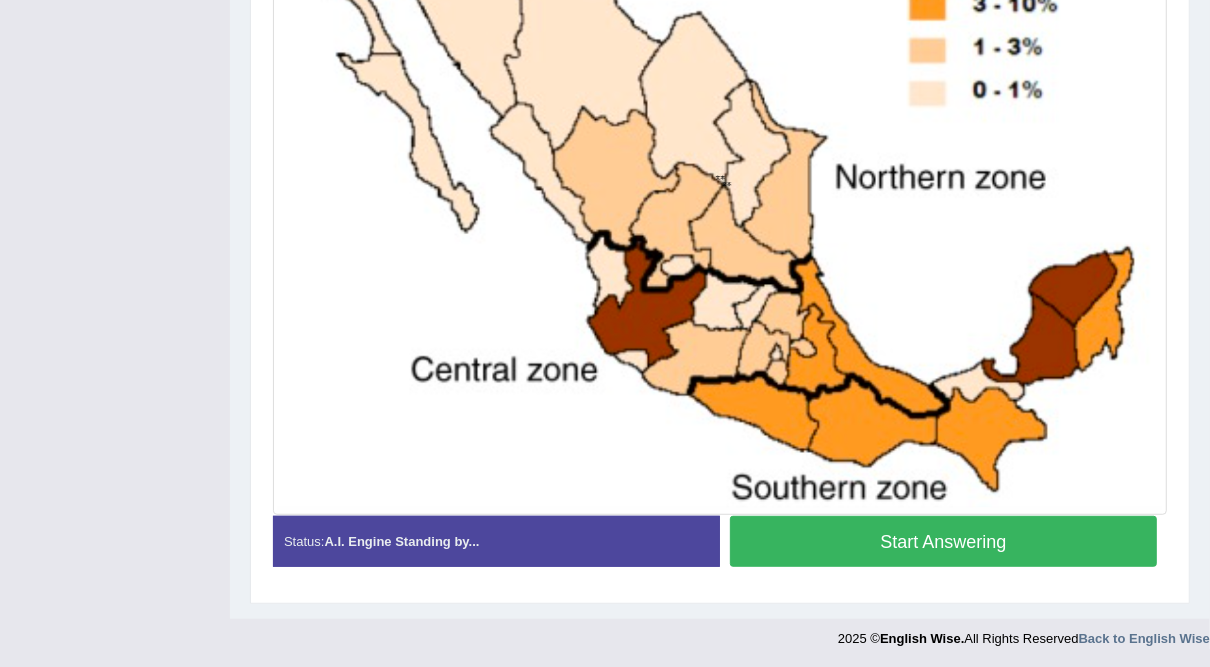 click on "Start Answering" at bounding box center [943, 541] 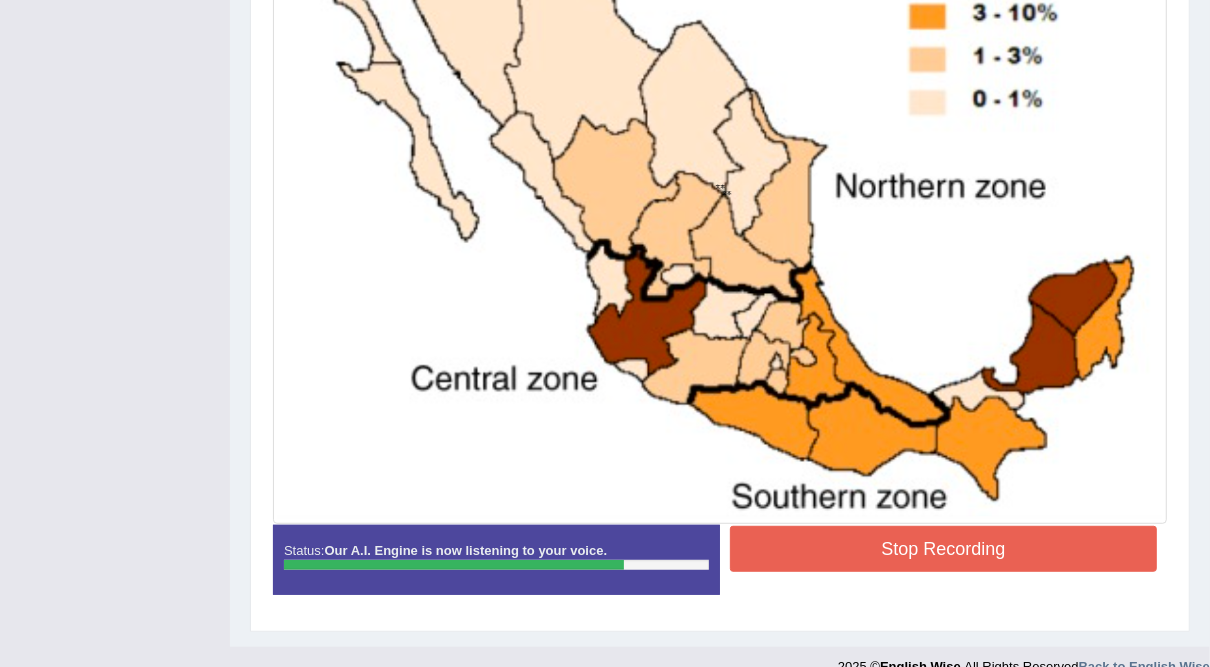 scroll, scrollTop: 622, scrollLeft: 0, axis: vertical 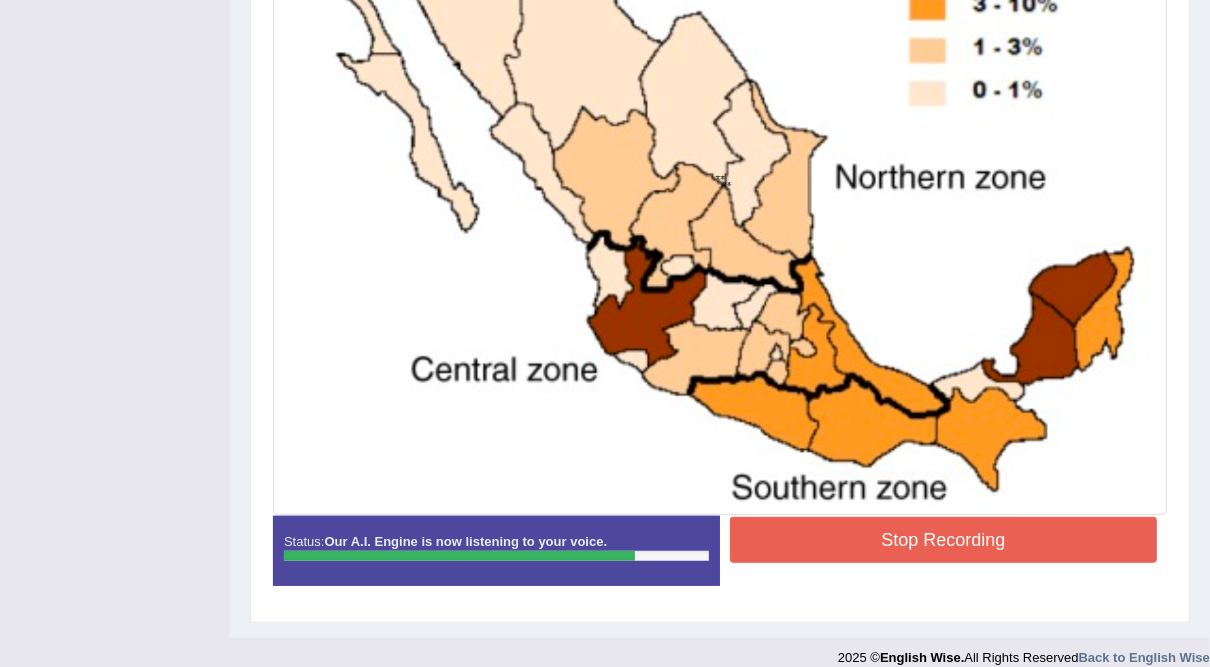 click on "Stop Recording" at bounding box center [943, 540] 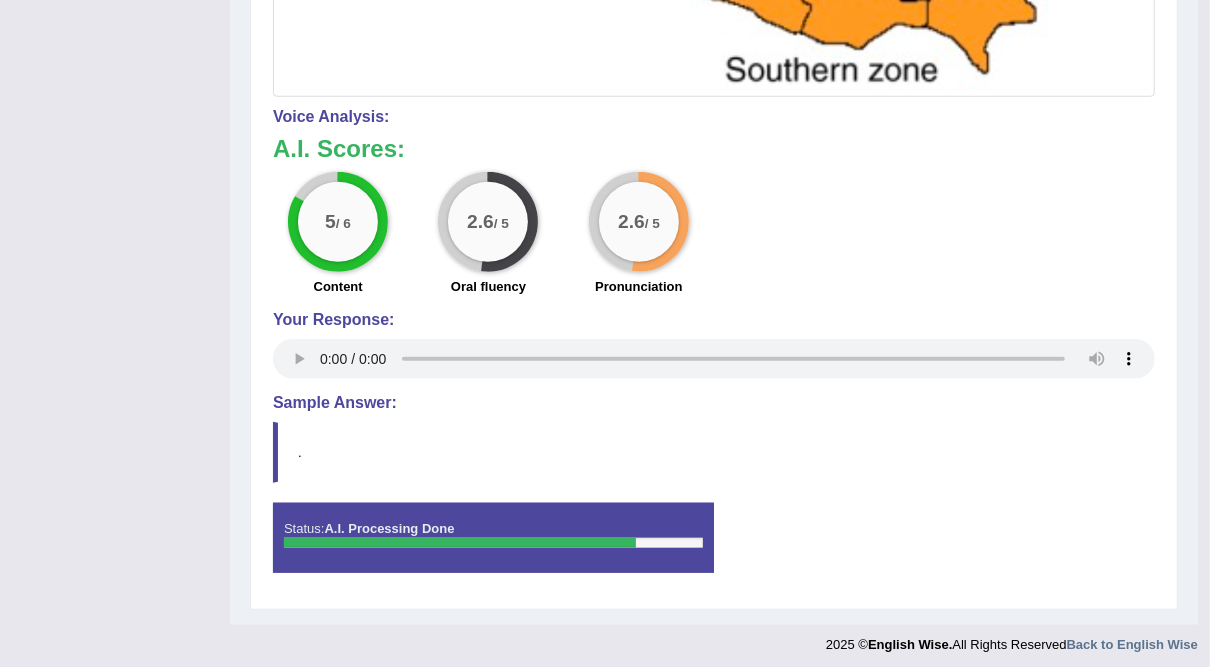 scroll, scrollTop: 1037, scrollLeft: 0, axis: vertical 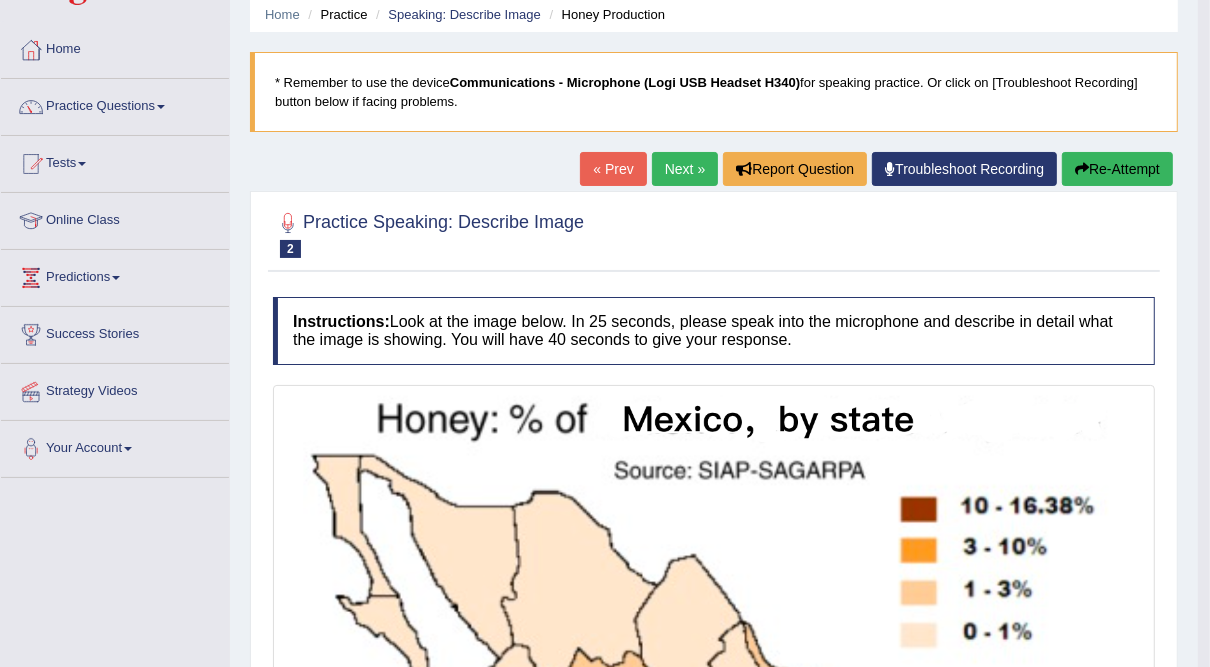 click on "Next »" at bounding box center (685, 169) 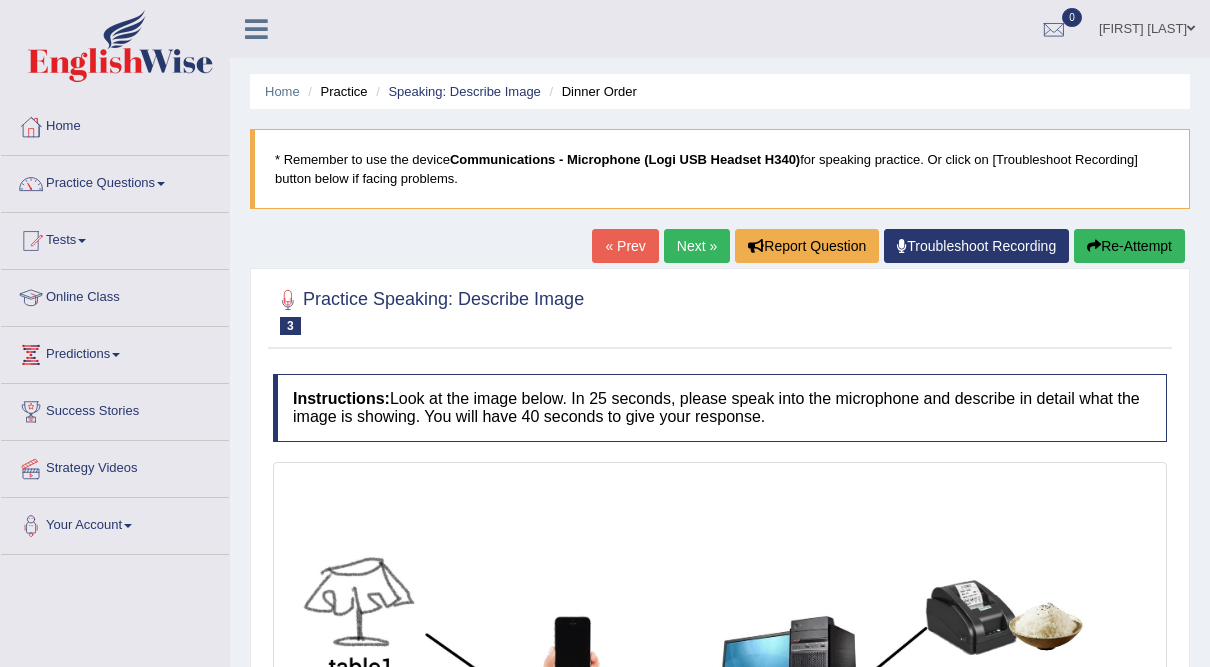 scroll, scrollTop: 320, scrollLeft: 0, axis: vertical 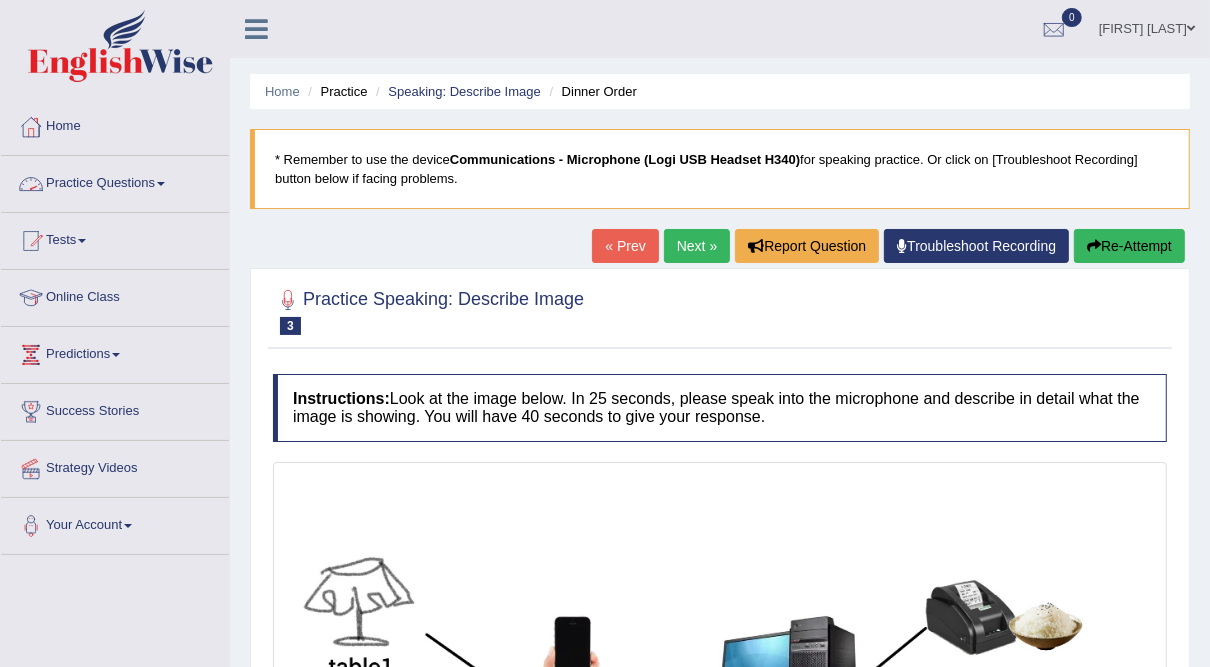 click on "Practice Questions" at bounding box center [115, 181] 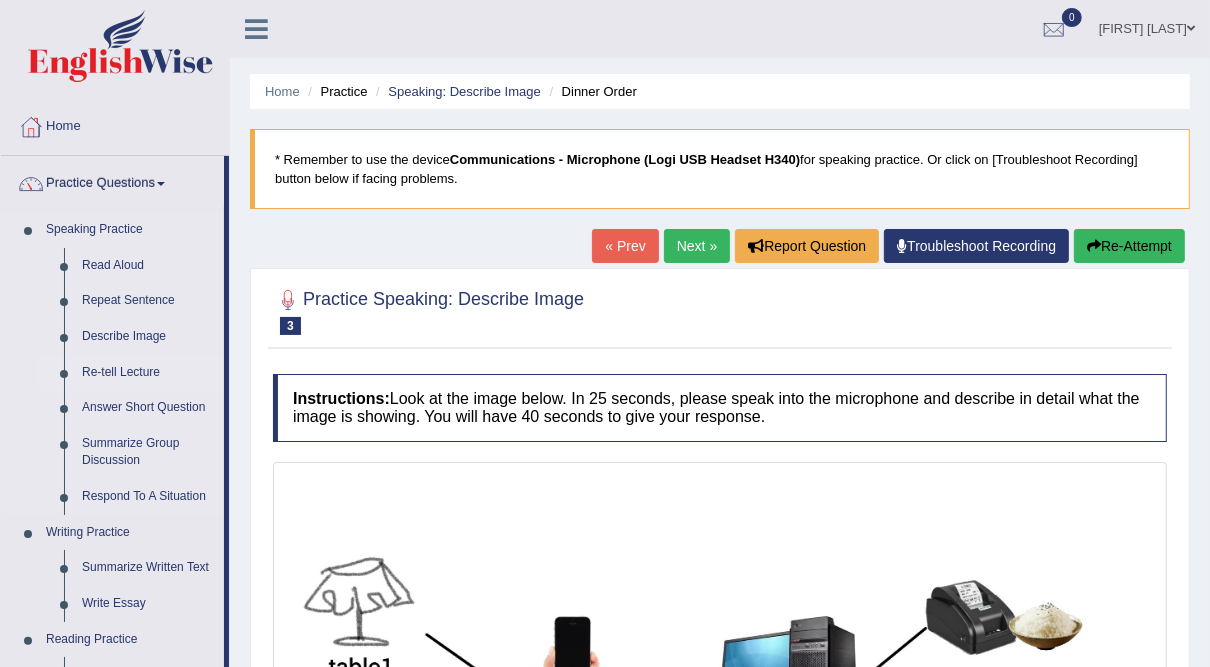click on "Re-tell Lecture" at bounding box center [148, 373] 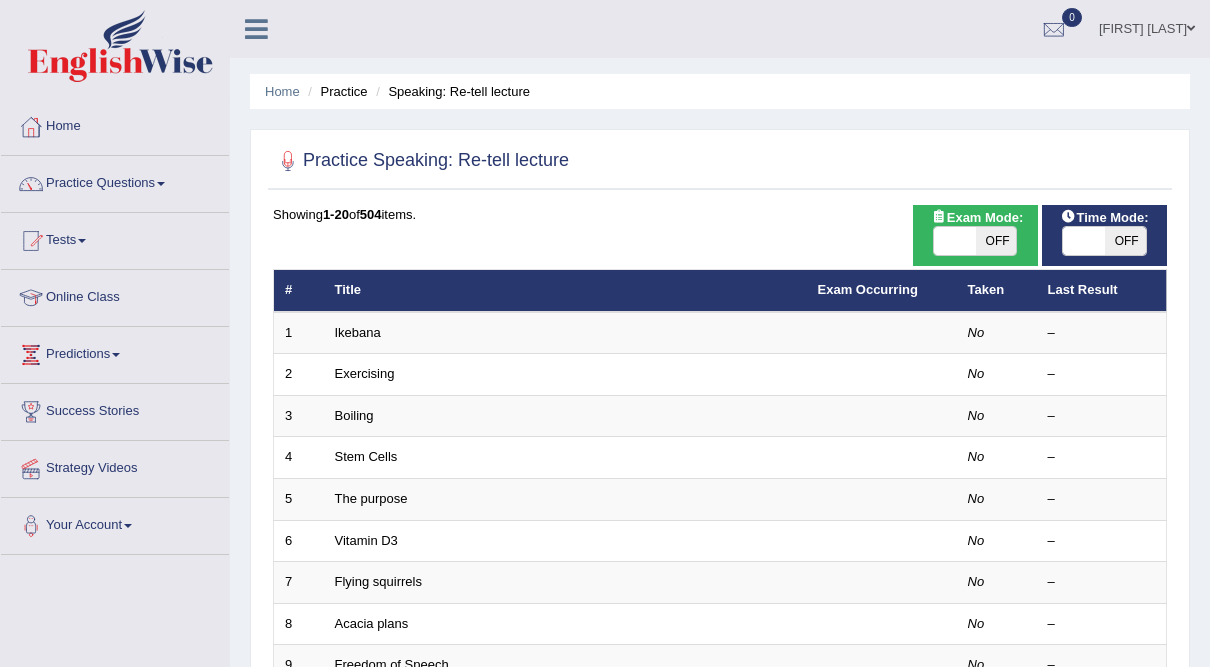 scroll, scrollTop: 0, scrollLeft: 0, axis: both 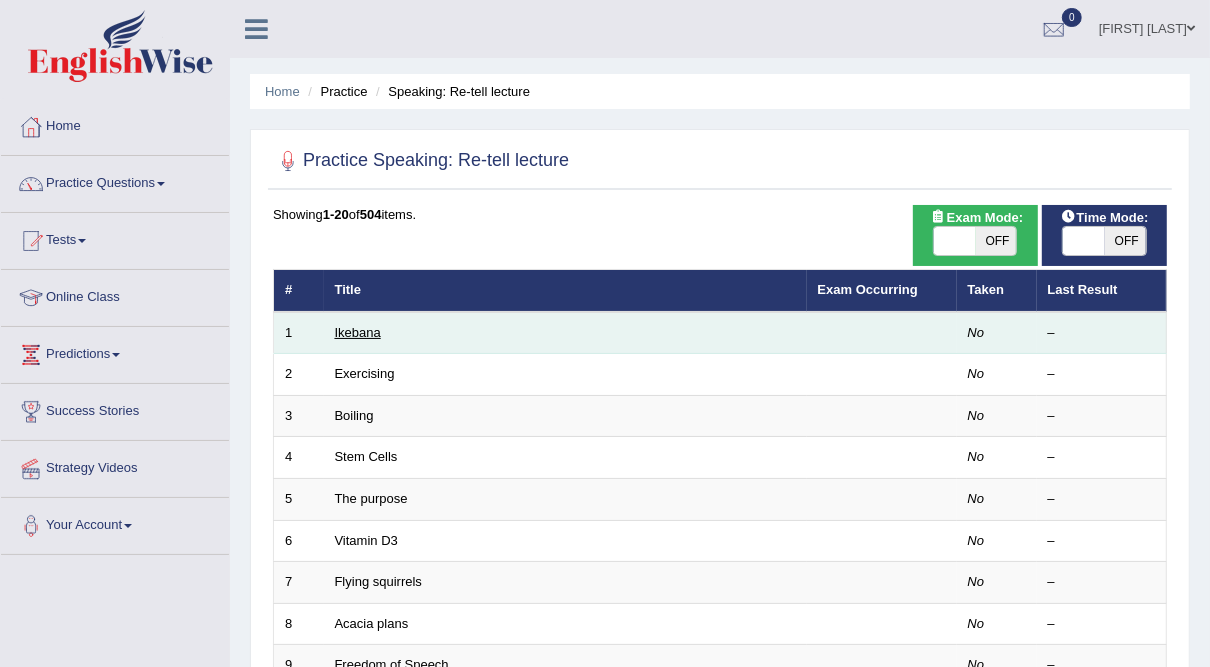 click on "Ikebana" at bounding box center (358, 332) 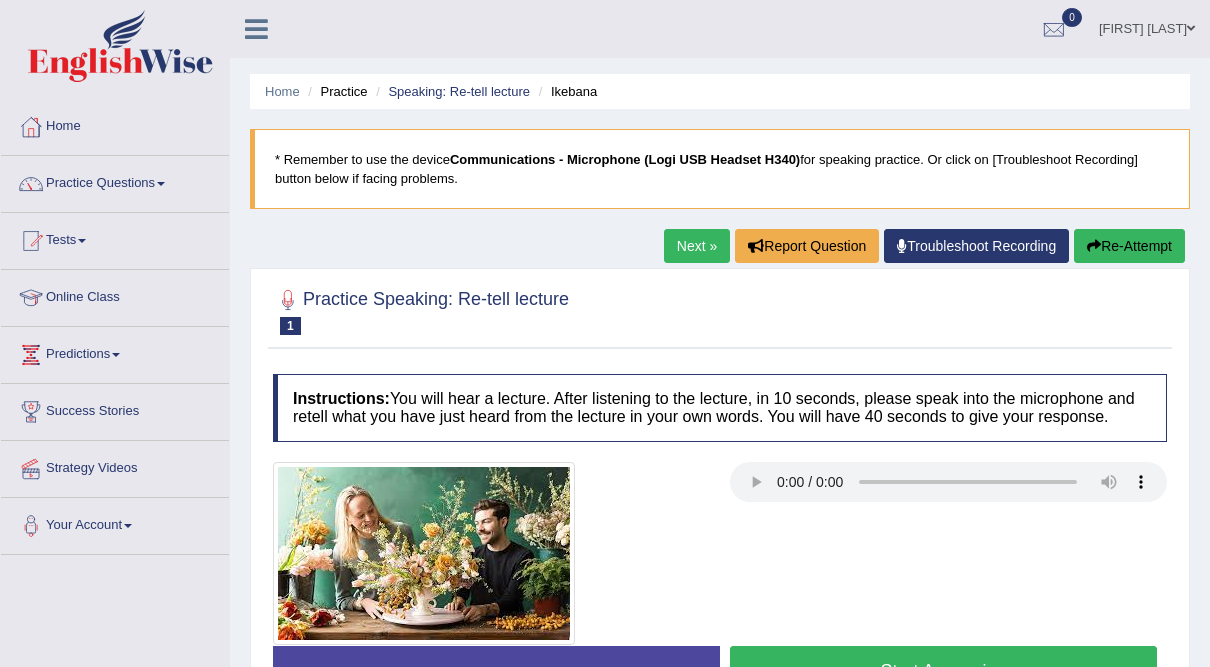 scroll, scrollTop: 0, scrollLeft: 0, axis: both 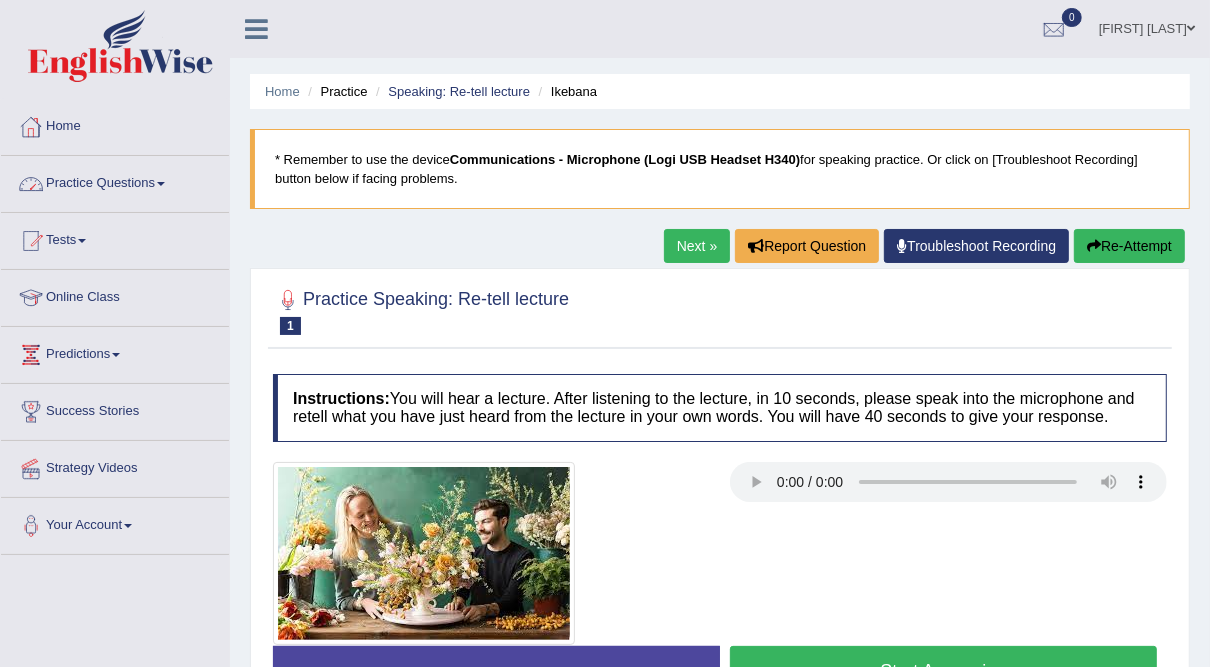 click on "Practice Questions" at bounding box center [115, 181] 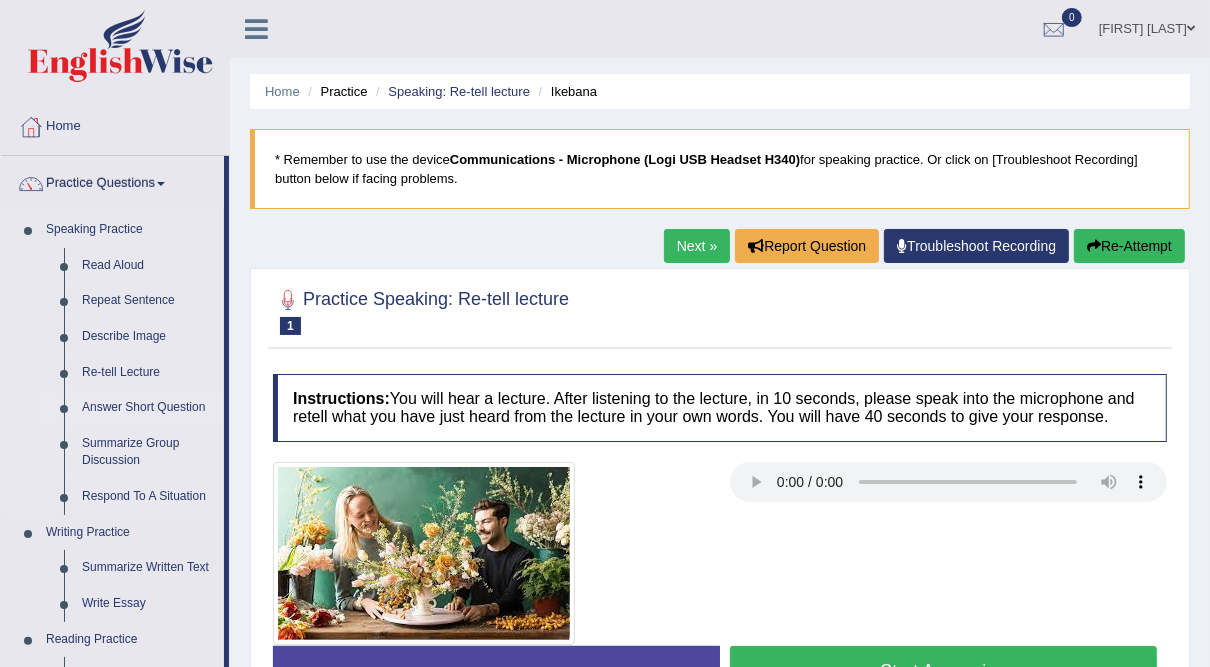 click on "Answer Short Question" at bounding box center (148, 408) 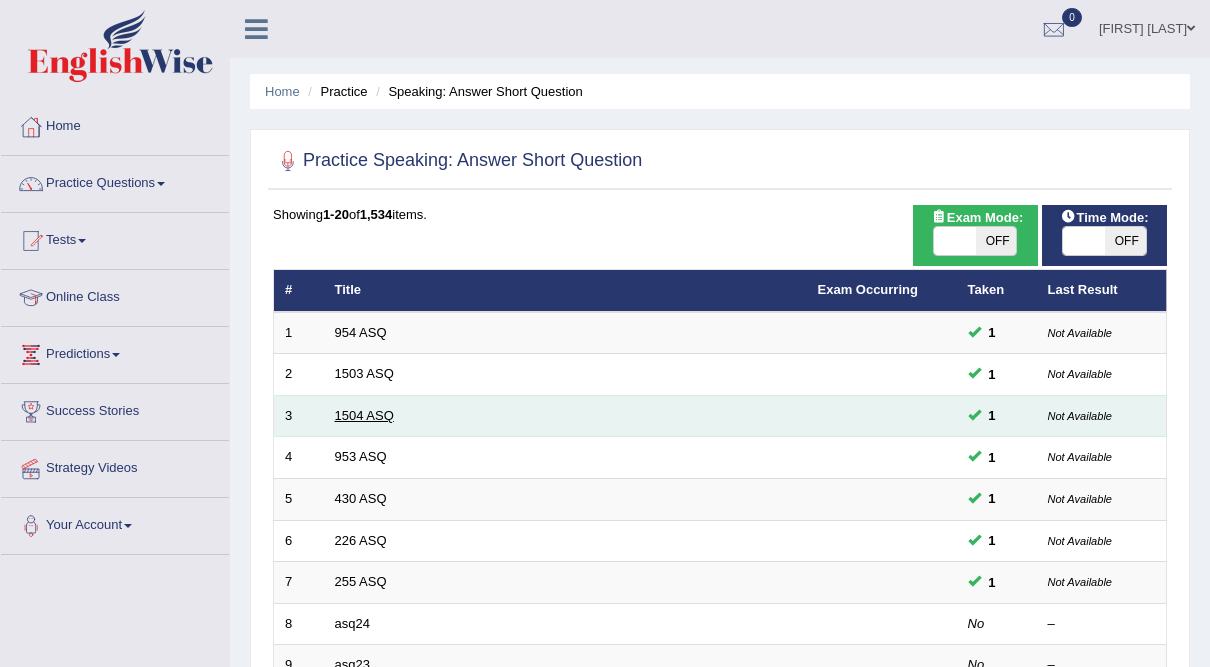 scroll, scrollTop: 0, scrollLeft: 0, axis: both 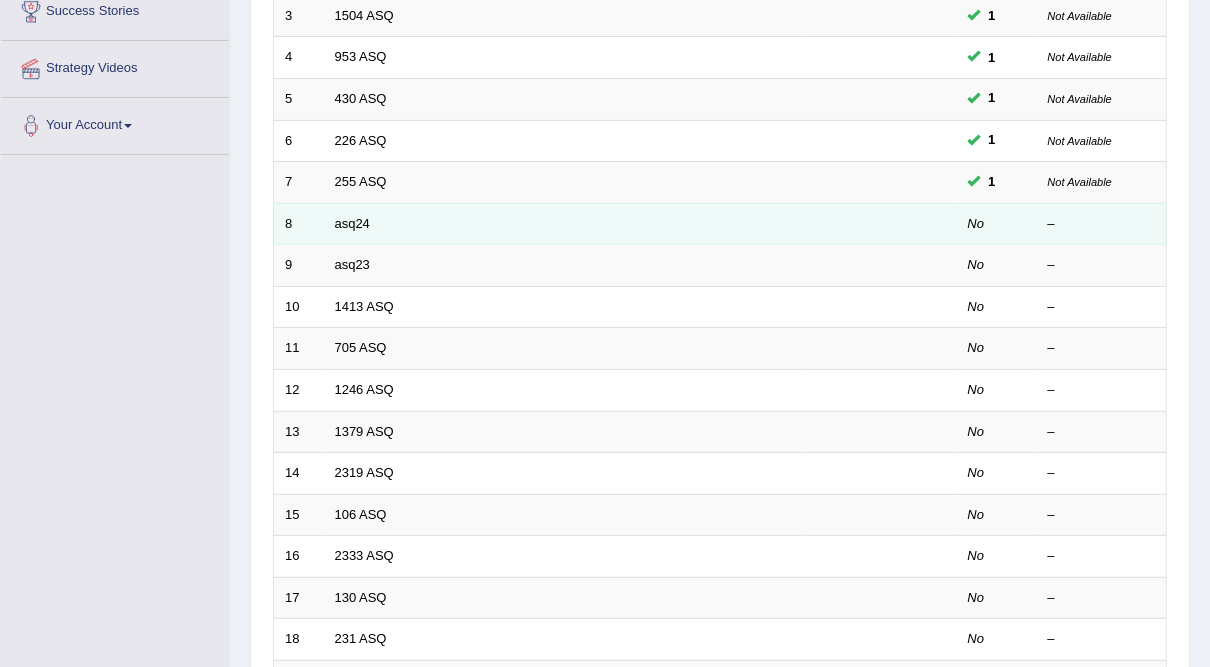 click on "asq24" at bounding box center [565, 224] 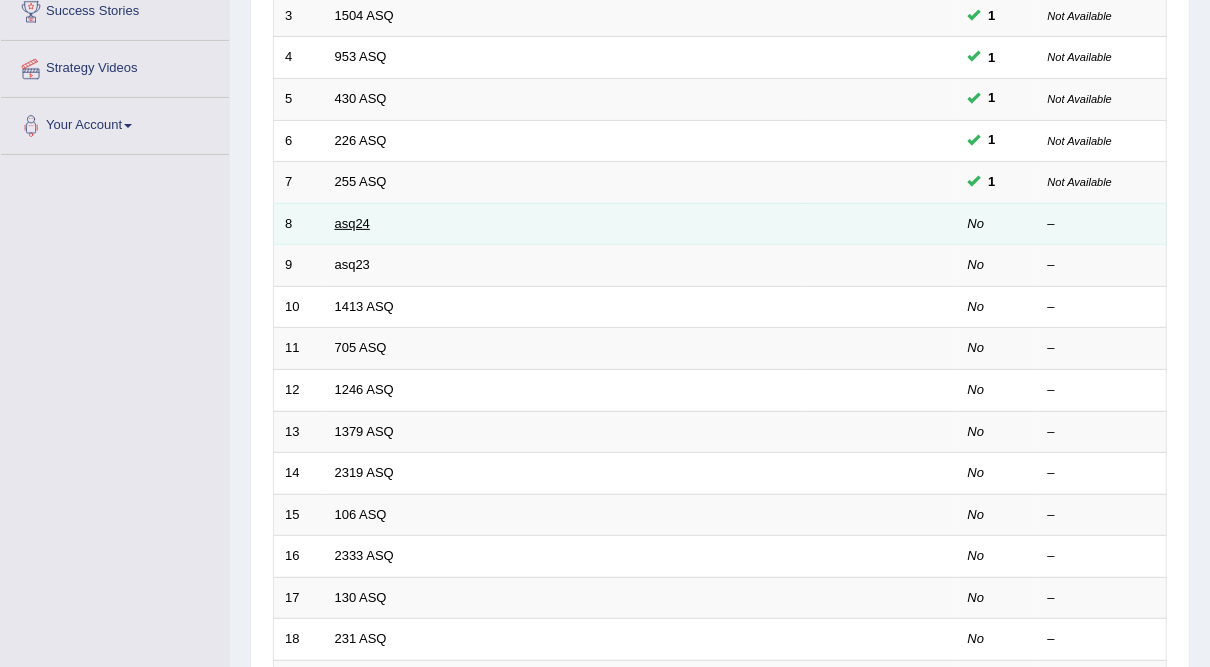 click on "asq24" at bounding box center (352, 223) 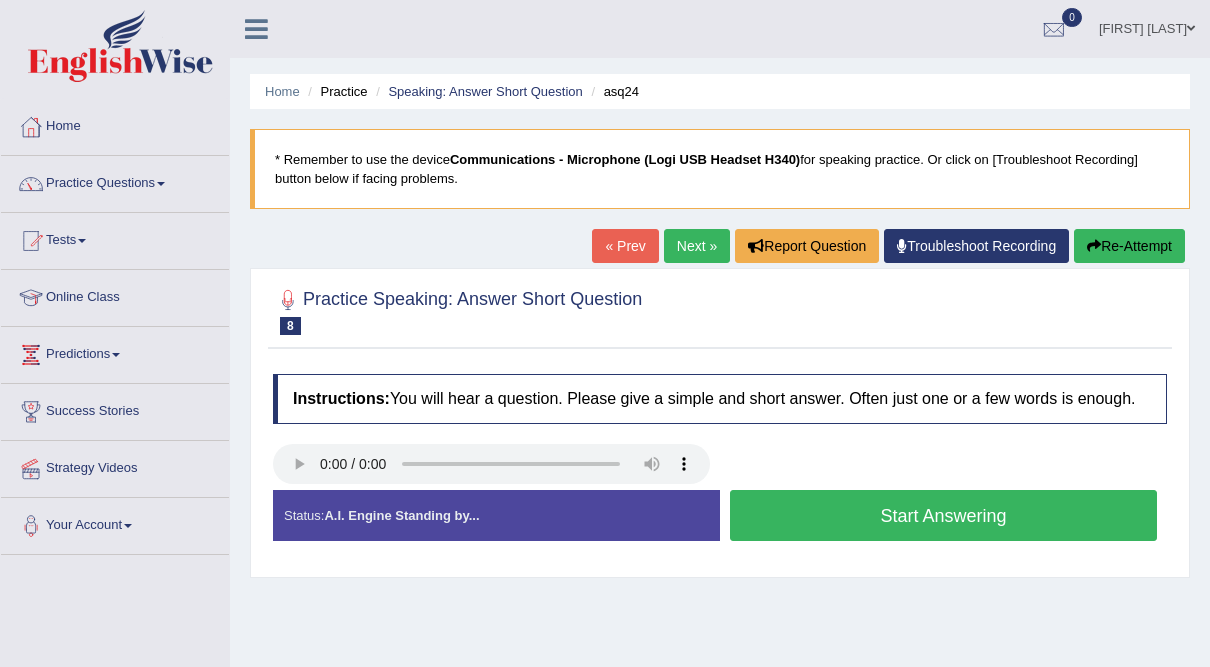 scroll, scrollTop: 0, scrollLeft: 0, axis: both 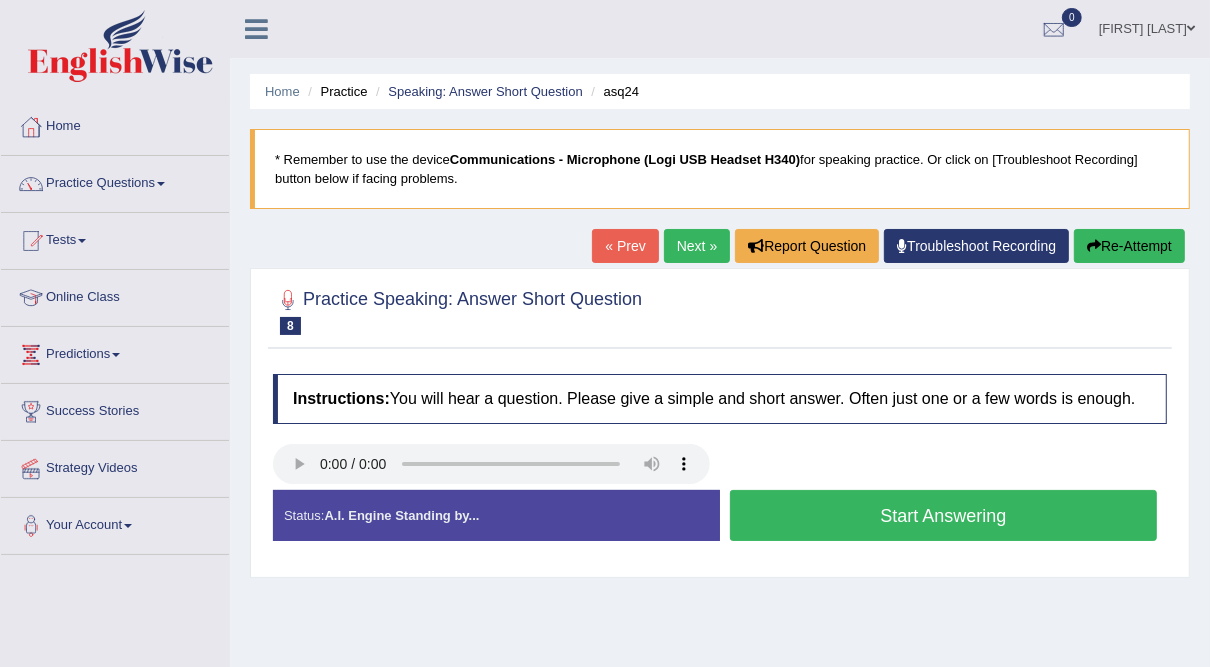 click on "Start Answering" at bounding box center [943, 515] 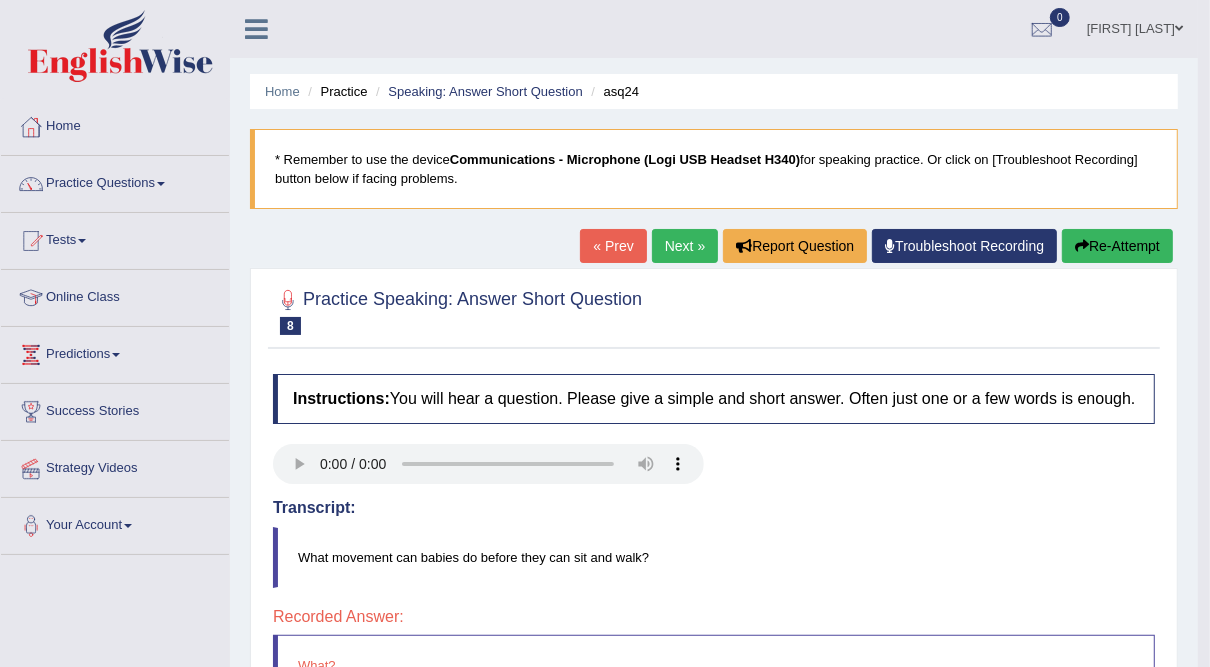 click on "Next »" at bounding box center (685, 246) 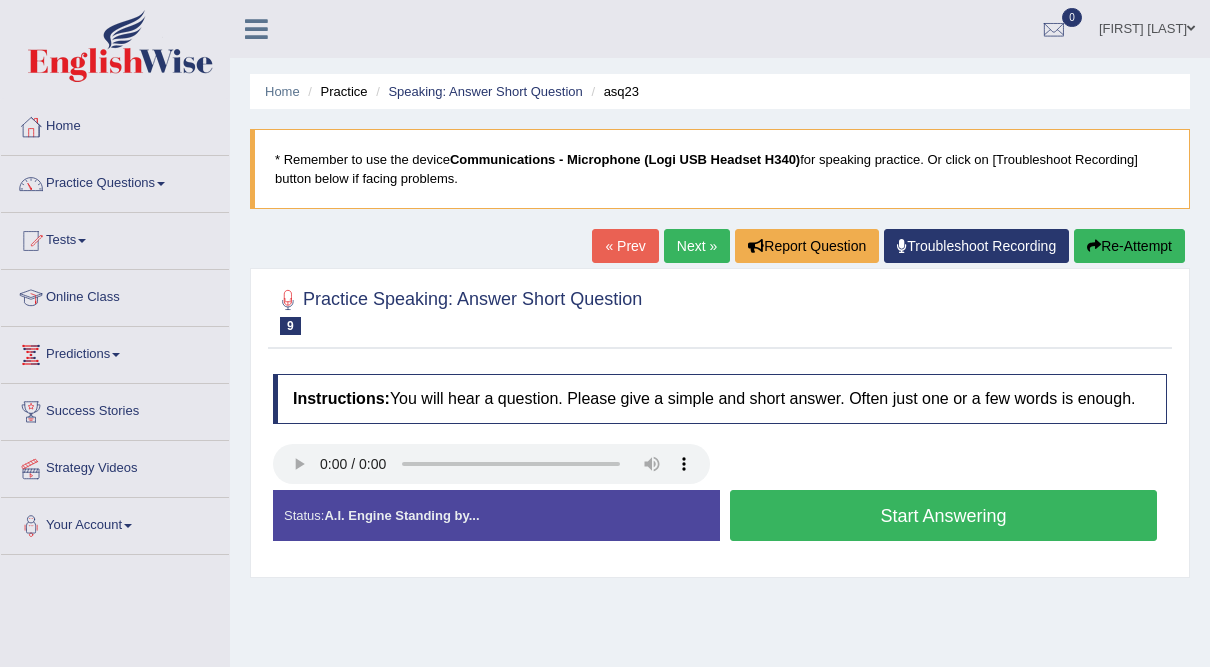 scroll, scrollTop: 0, scrollLeft: 0, axis: both 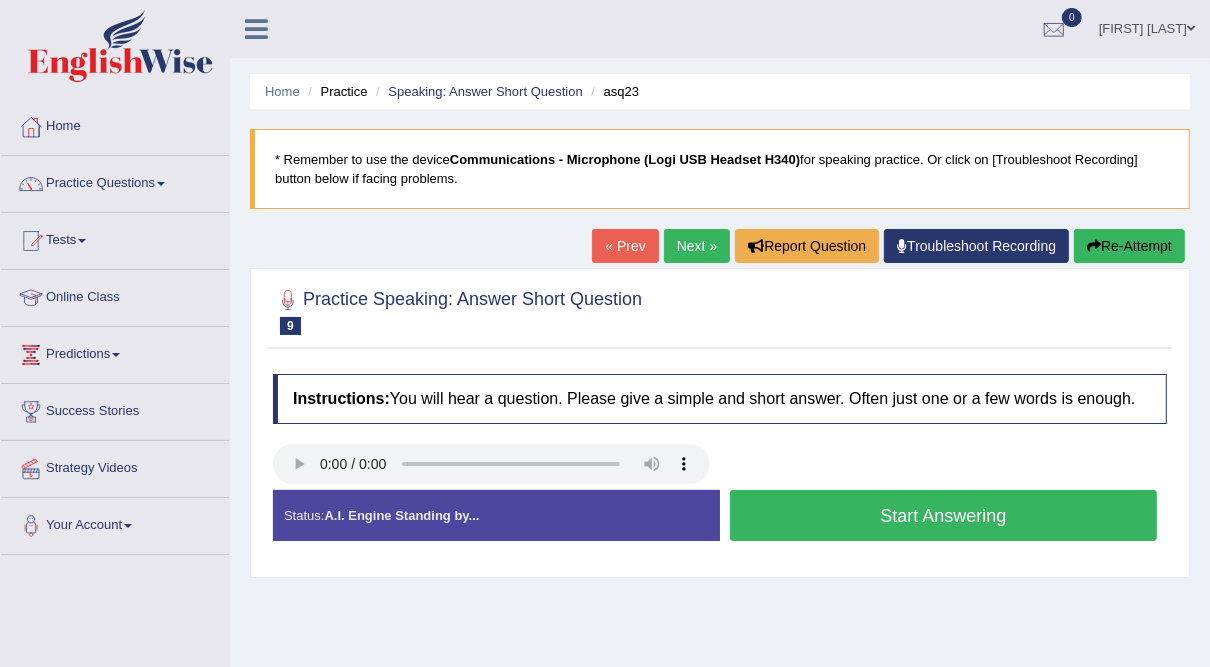 click on "Start Answering" at bounding box center (943, 515) 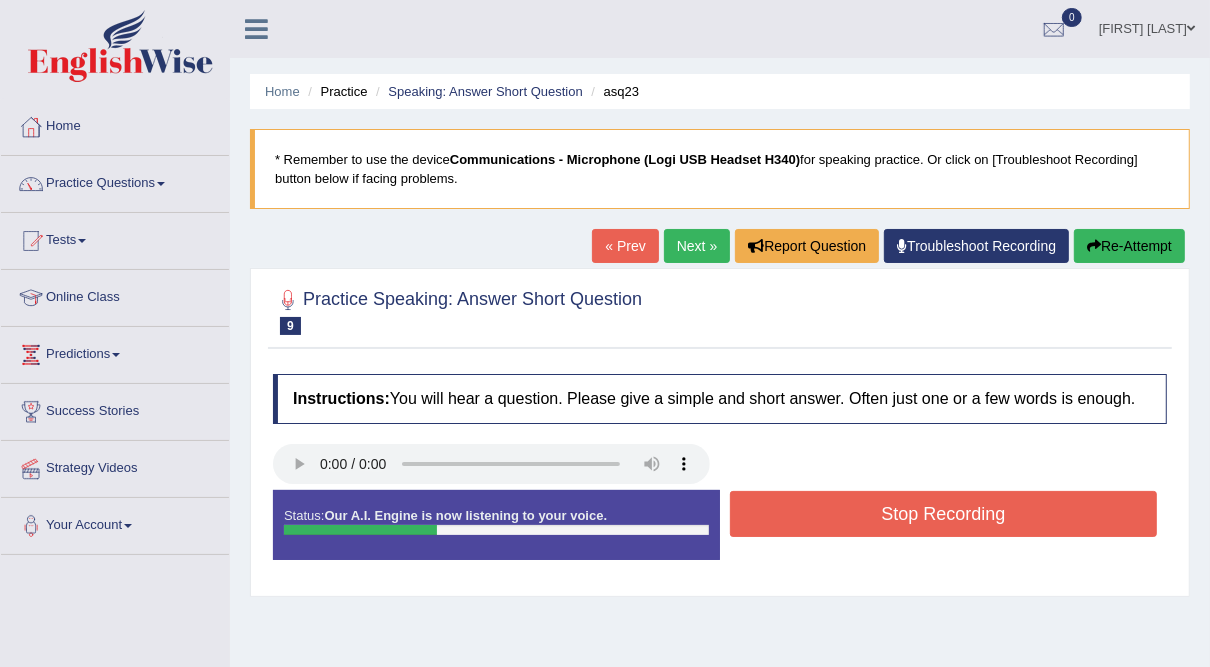 click on "Stop Recording" at bounding box center (943, 514) 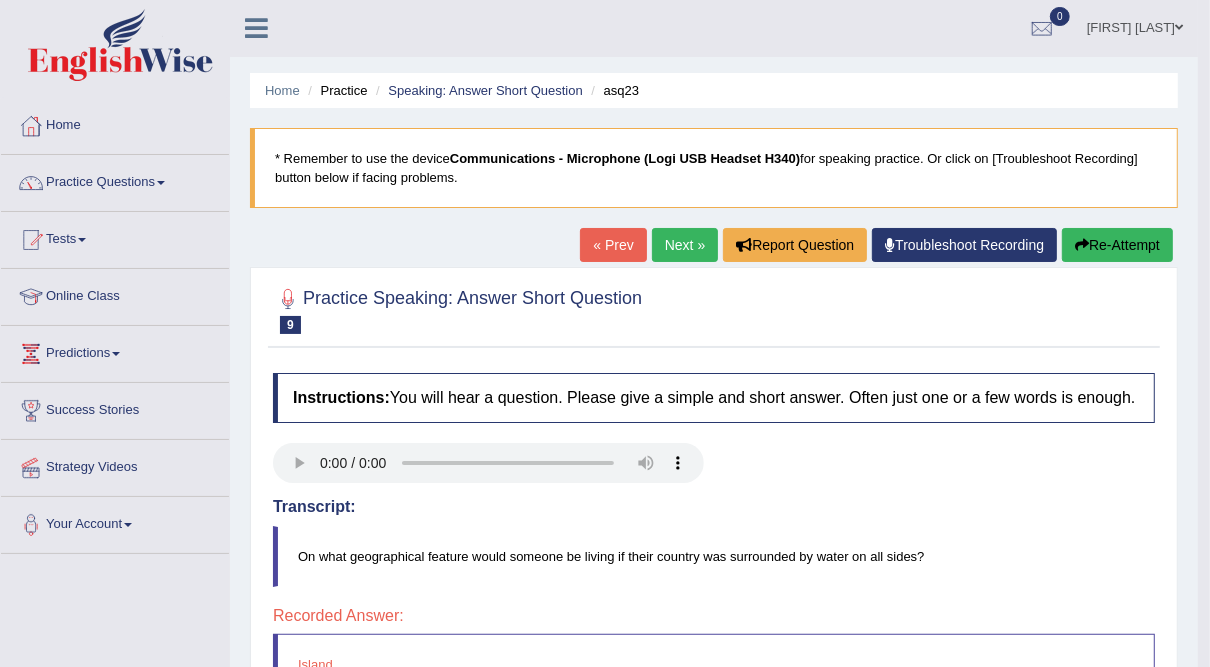 scroll, scrollTop: 0, scrollLeft: 0, axis: both 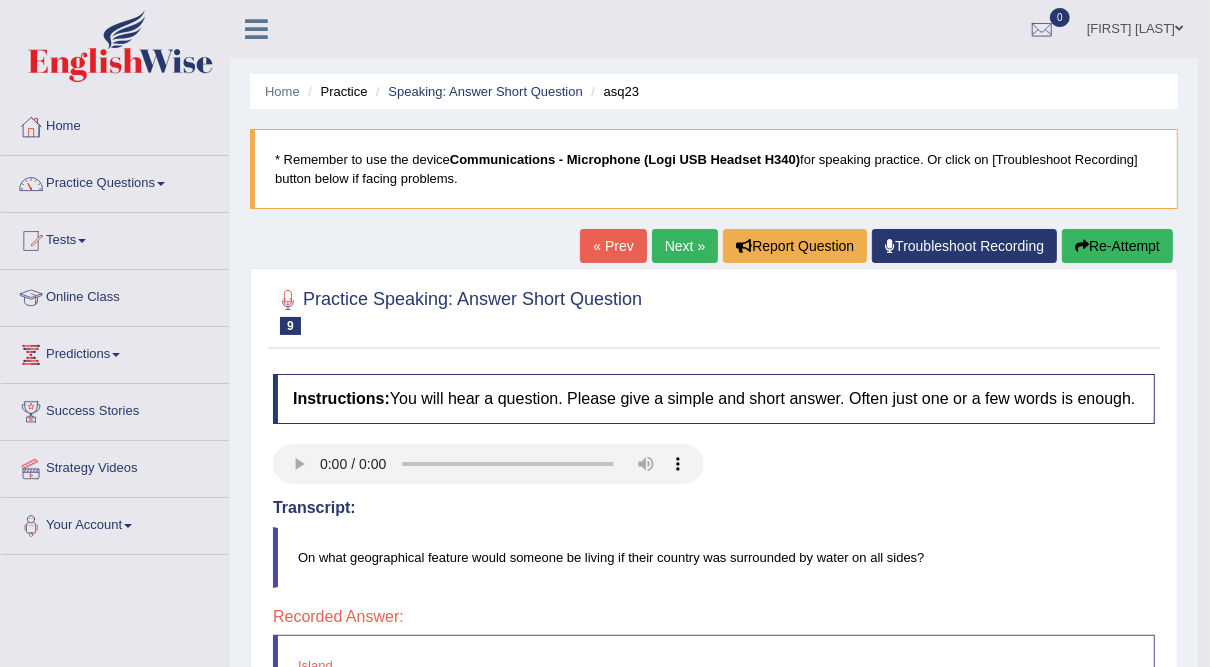 click on "Next »" at bounding box center (685, 246) 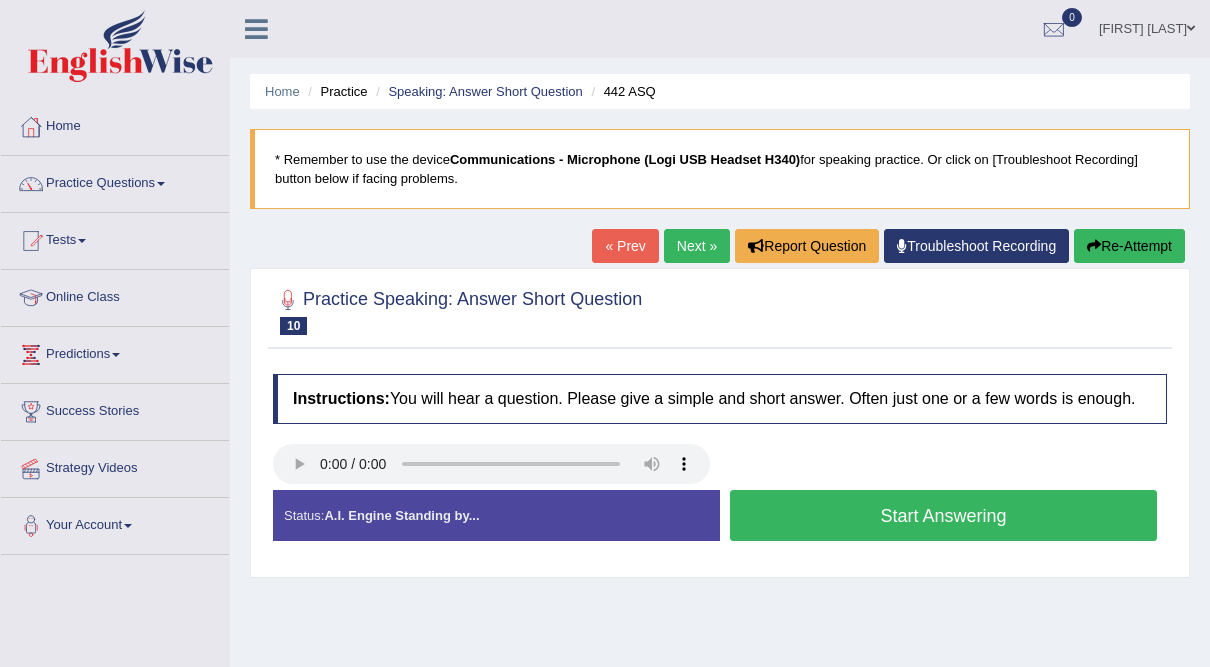 scroll, scrollTop: 0, scrollLeft: 0, axis: both 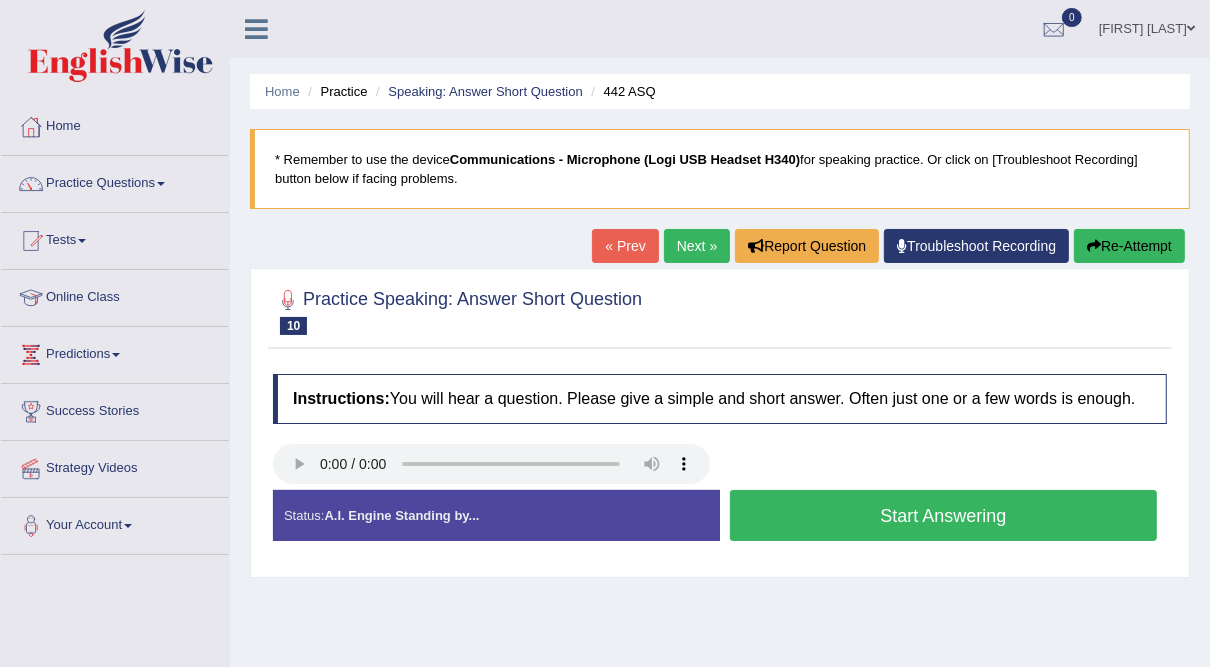 click on "Start Answering" at bounding box center [943, 515] 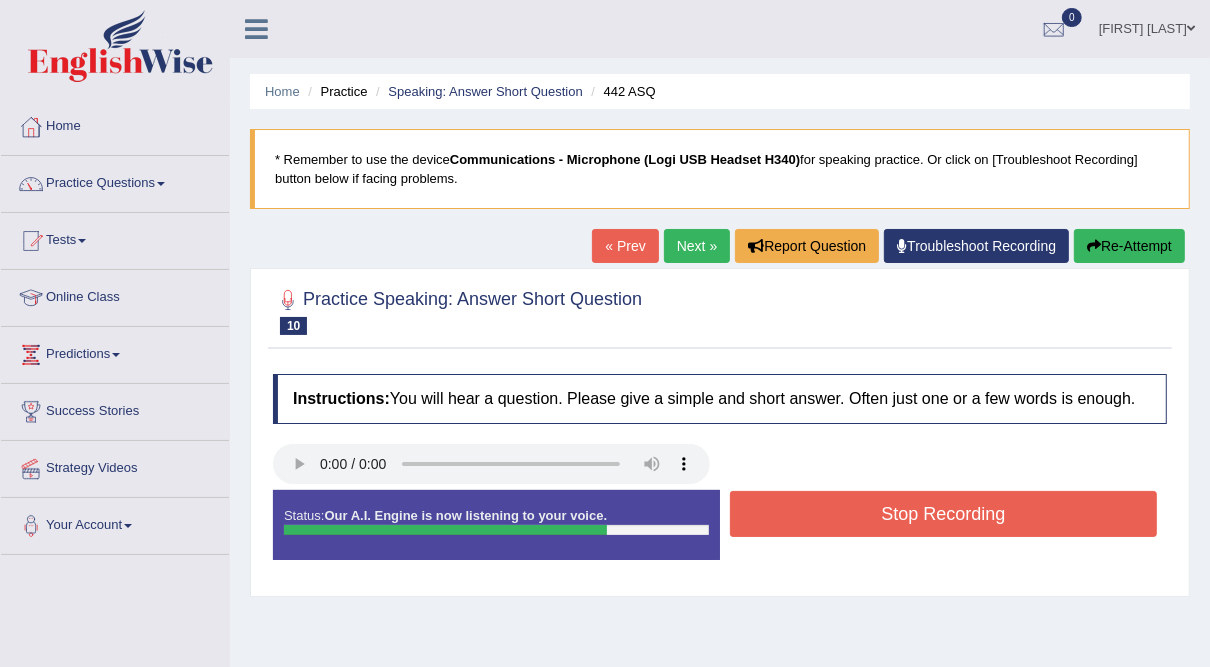 click on "Stop Recording" at bounding box center [943, 514] 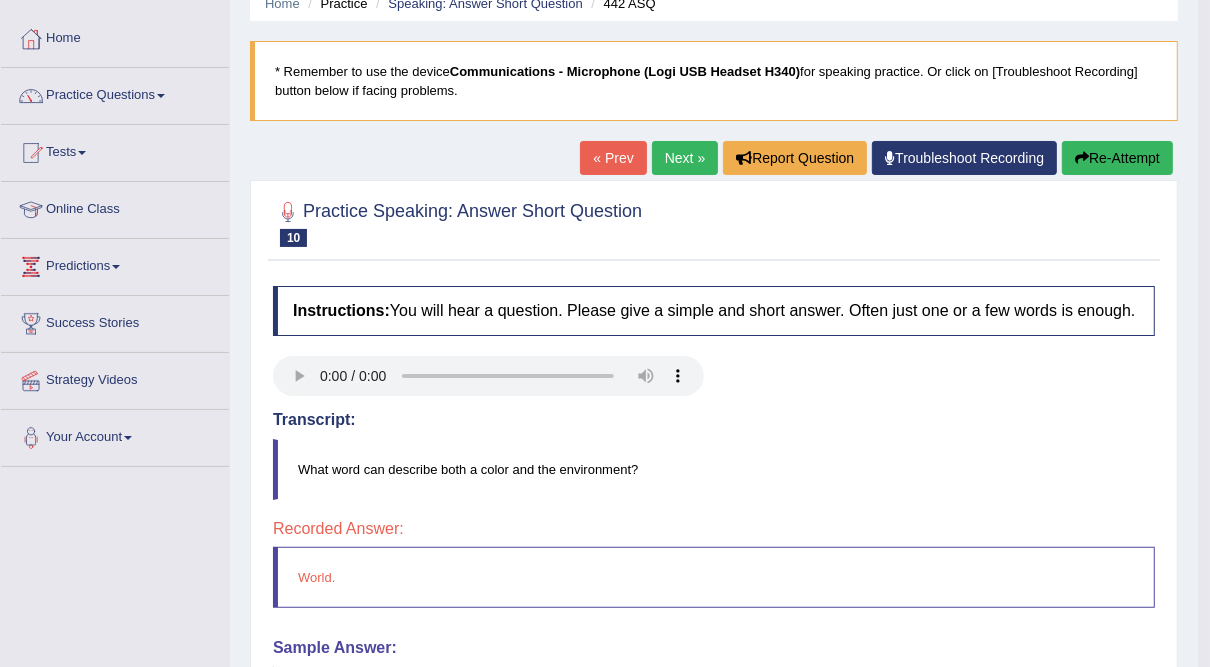 scroll, scrollTop: 80, scrollLeft: 0, axis: vertical 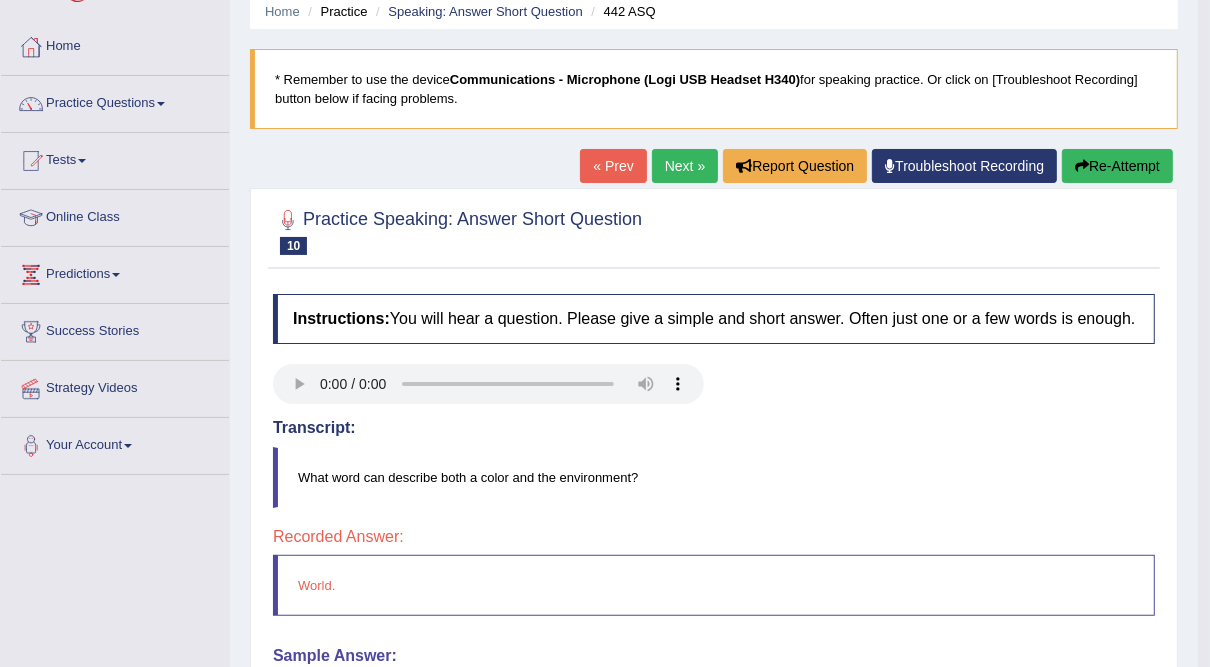 click on "Next »" at bounding box center [685, 166] 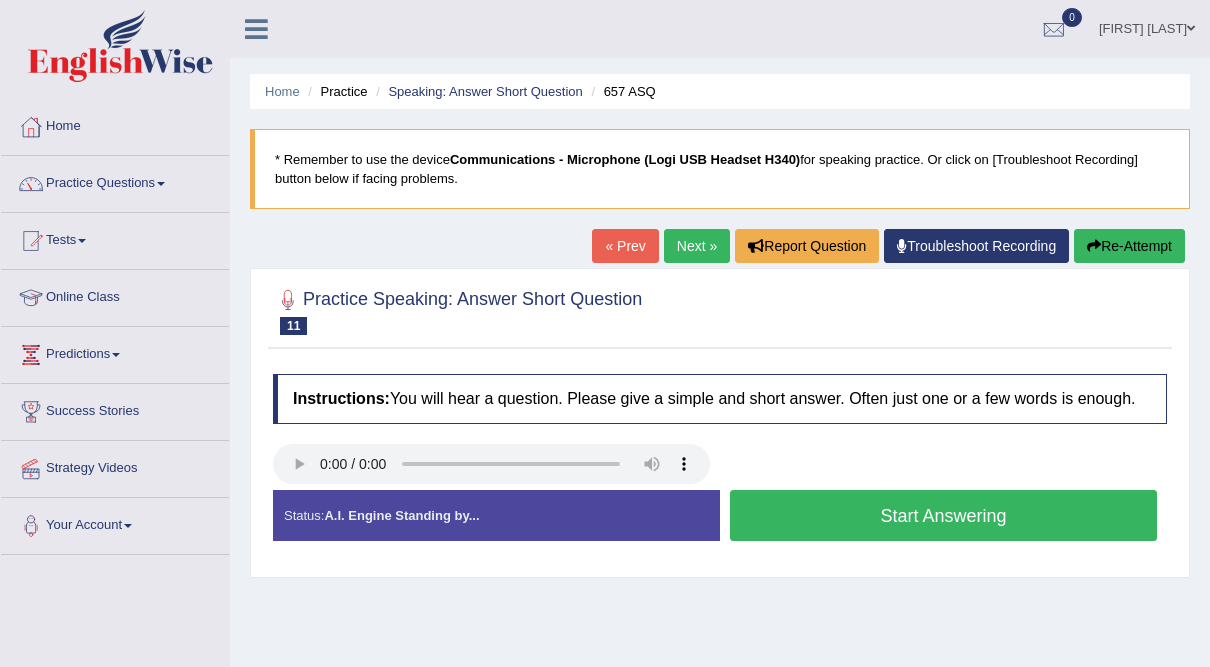 scroll, scrollTop: 0, scrollLeft: 0, axis: both 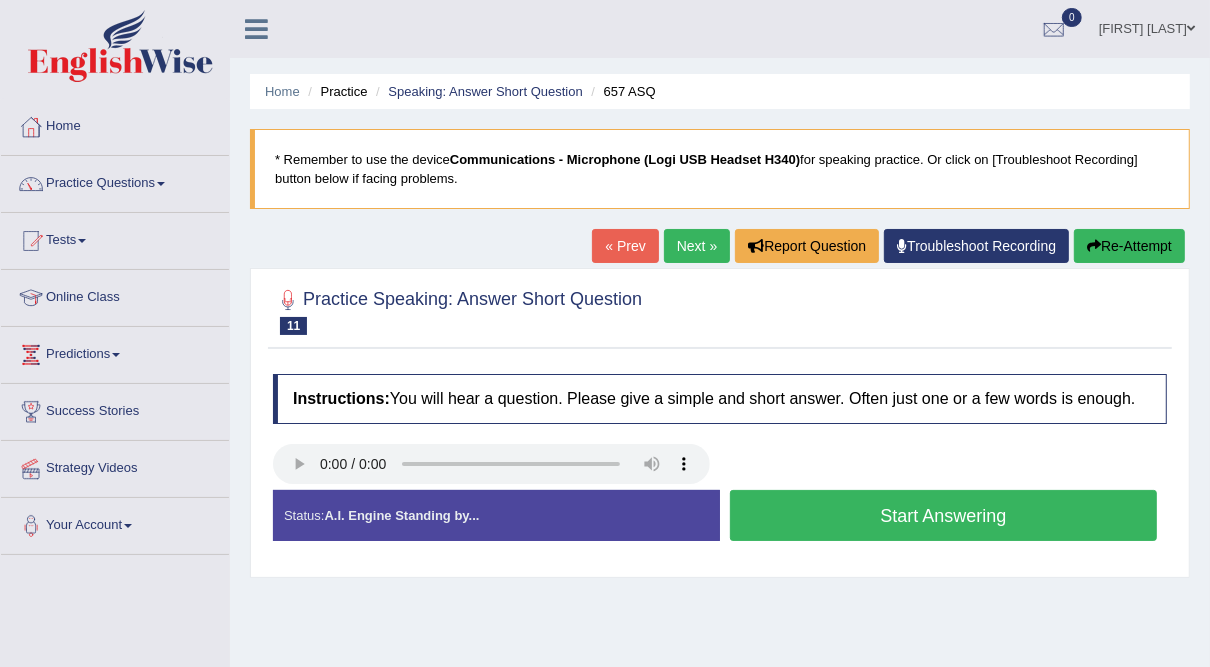 click on "Start Answering" at bounding box center [943, 515] 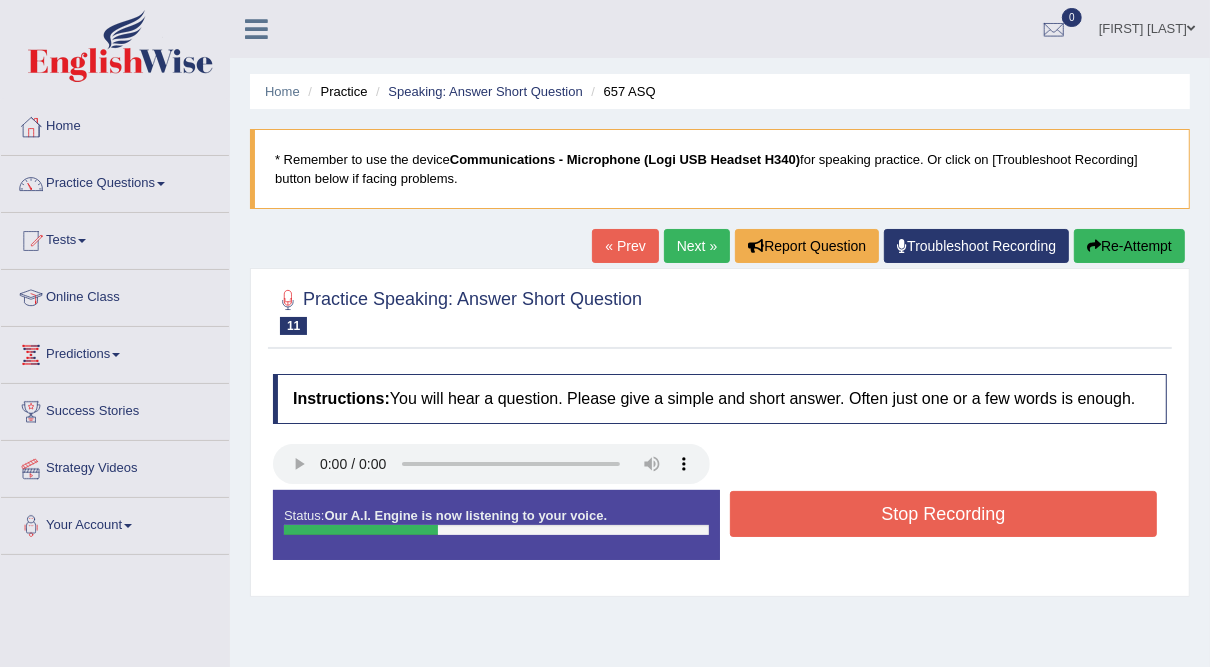 click on "Stop Recording" at bounding box center (943, 514) 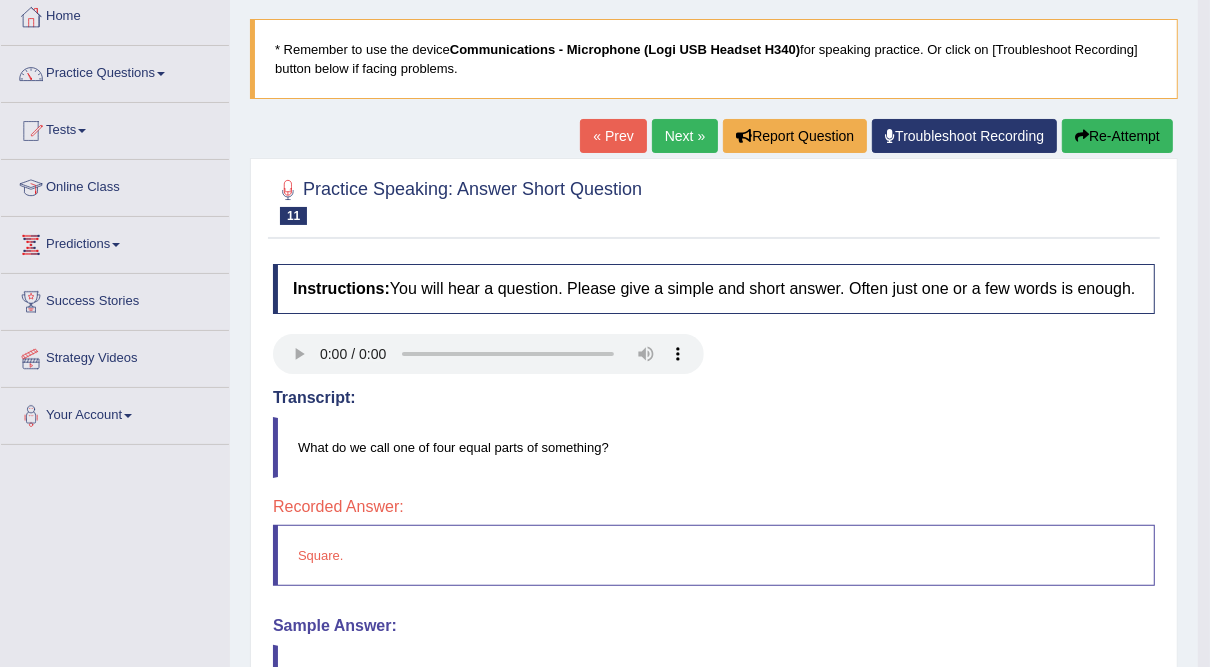 scroll, scrollTop: 80, scrollLeft: 0, axis: vertical 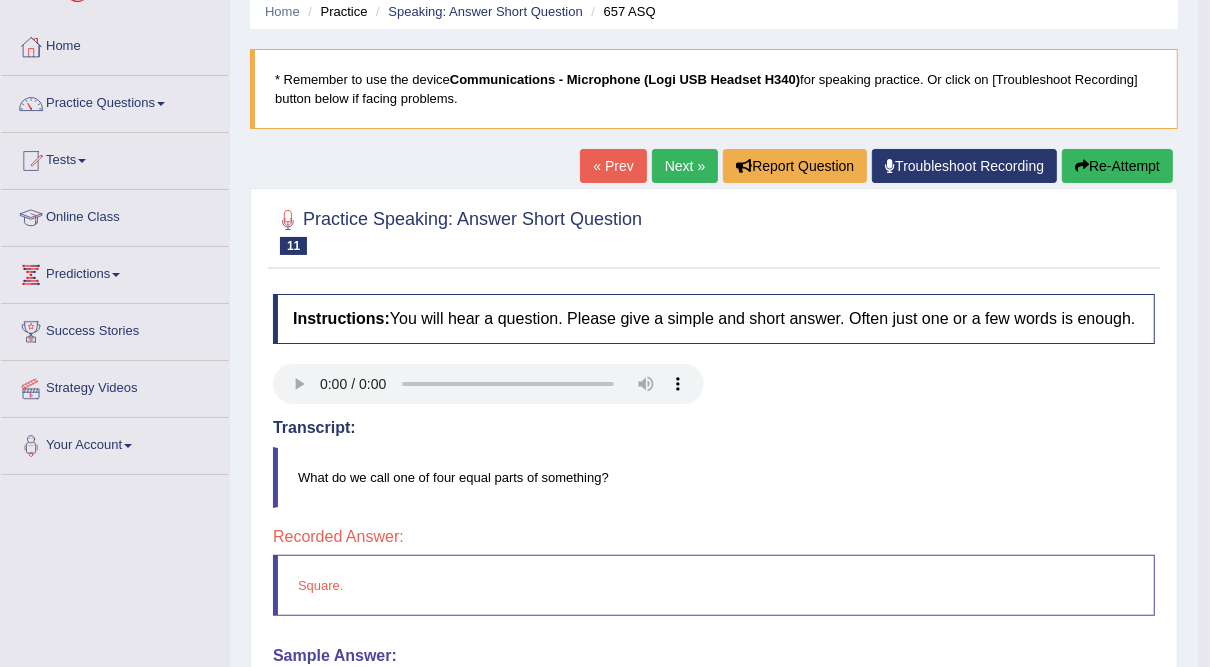click on "Next »" at bounding box center [685, 166] 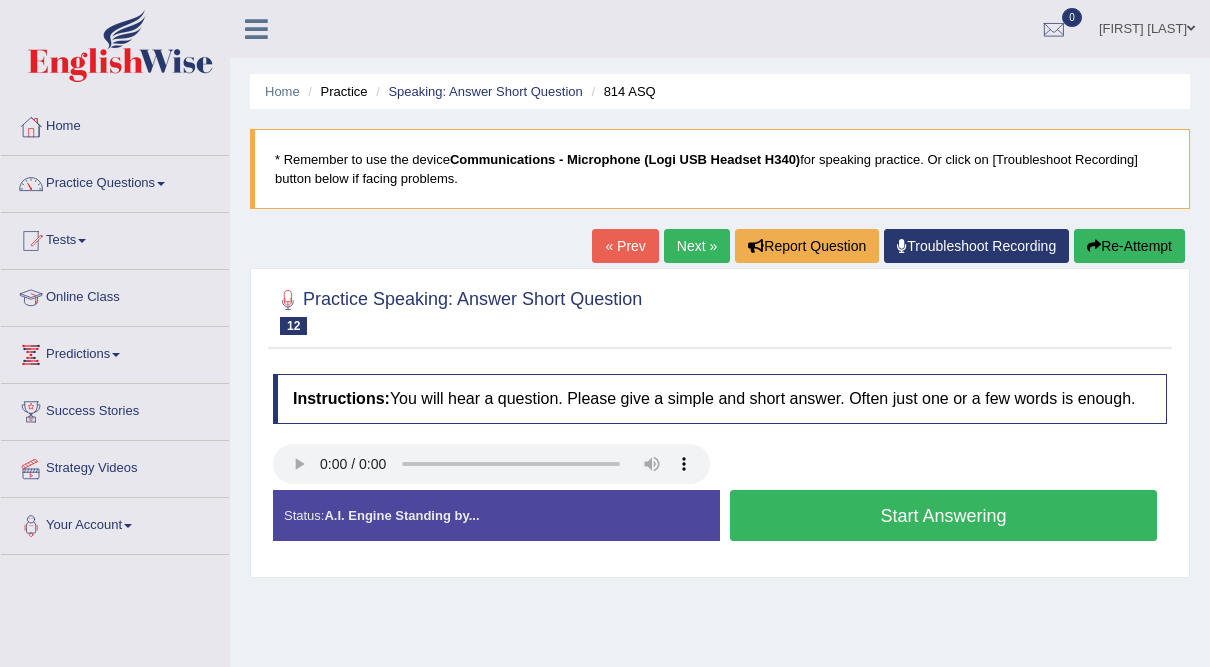 scroll, scrollTop: 0, scrollLeft: 0, axis: both 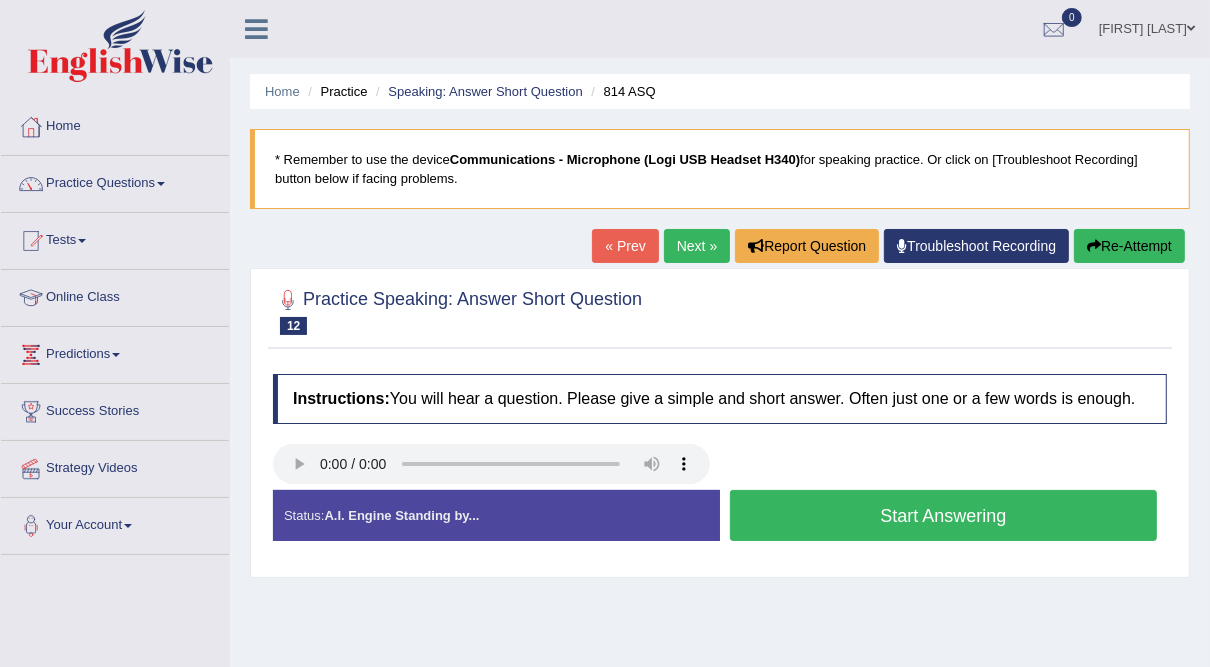click on "Start Answering" at bounding box center (943, 515) 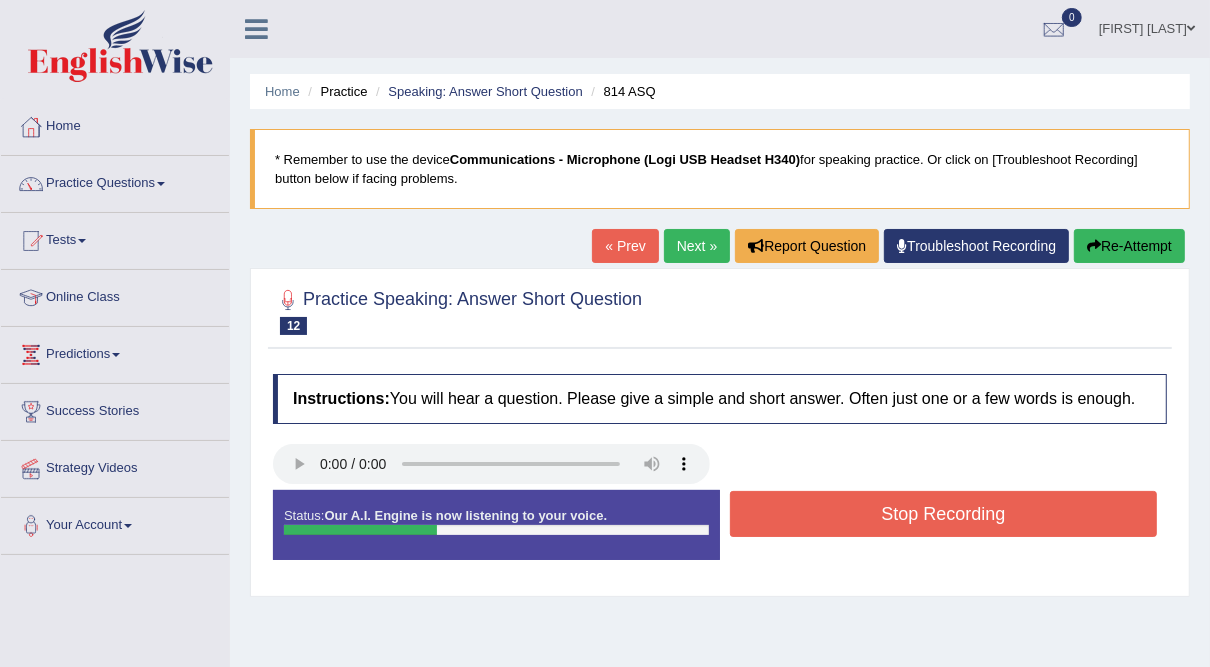 click on "Stop Recording" at bounding box center [943, 514] 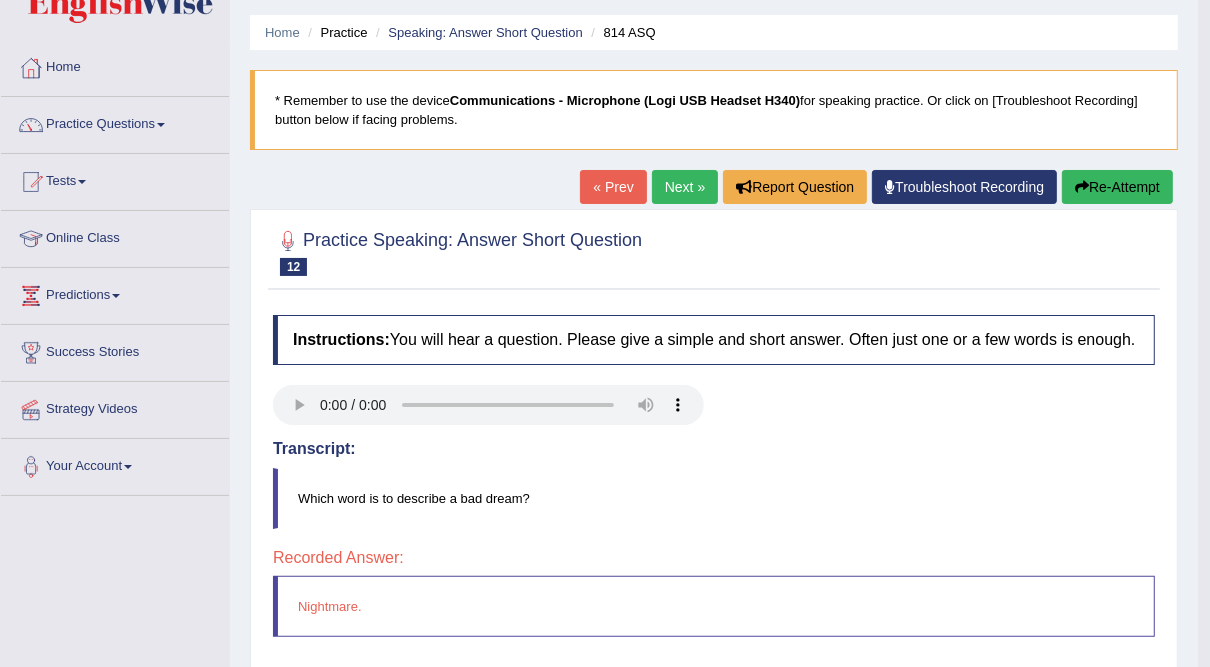 scroll, scrollTop: 0, scrollLeft: 0, axis: both 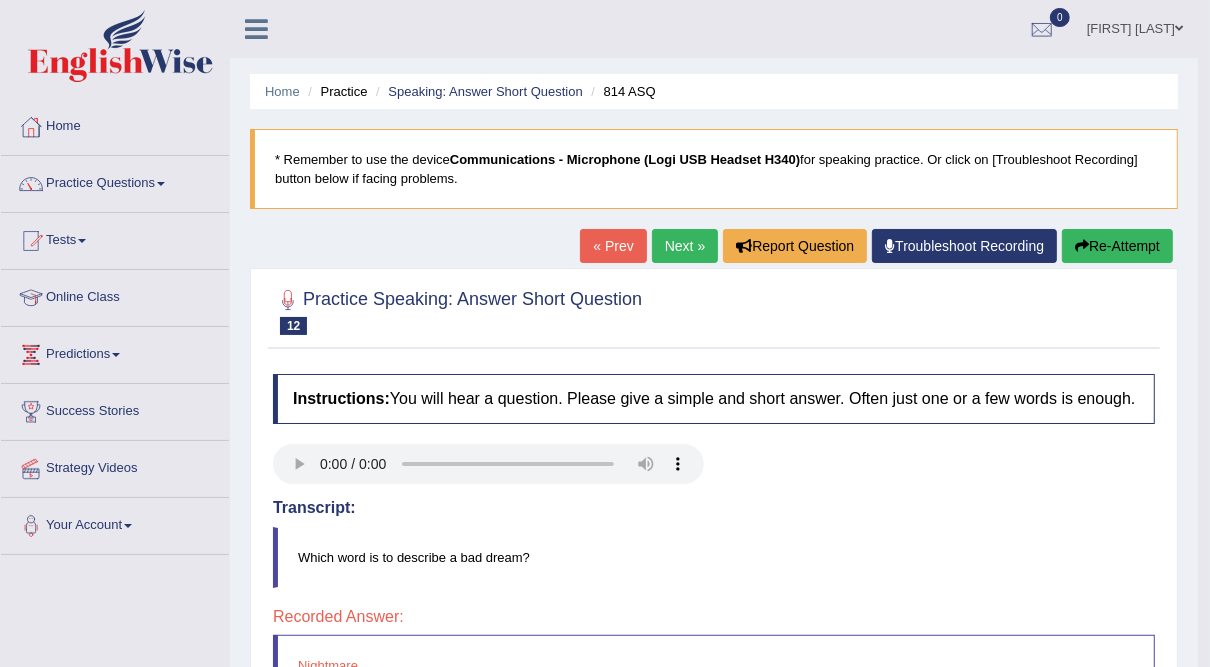 click on "Next »" at bounding box center [685, 246] 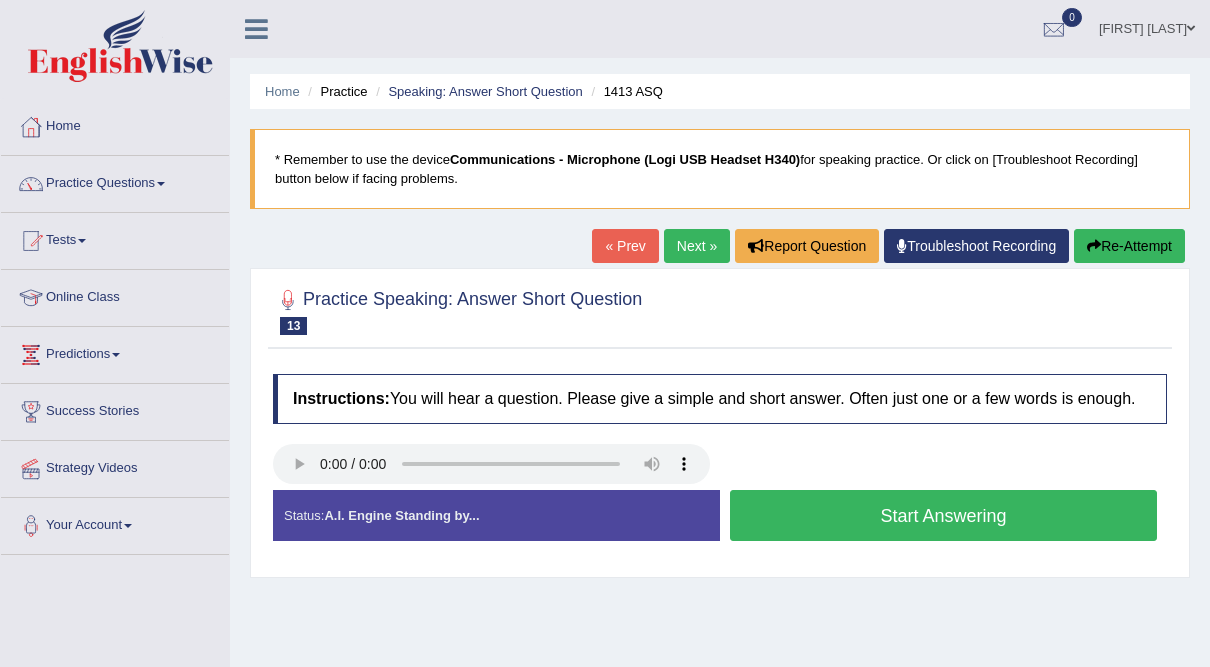 scroll, scrollTop: 0, scrollLeft: 0, axis: both 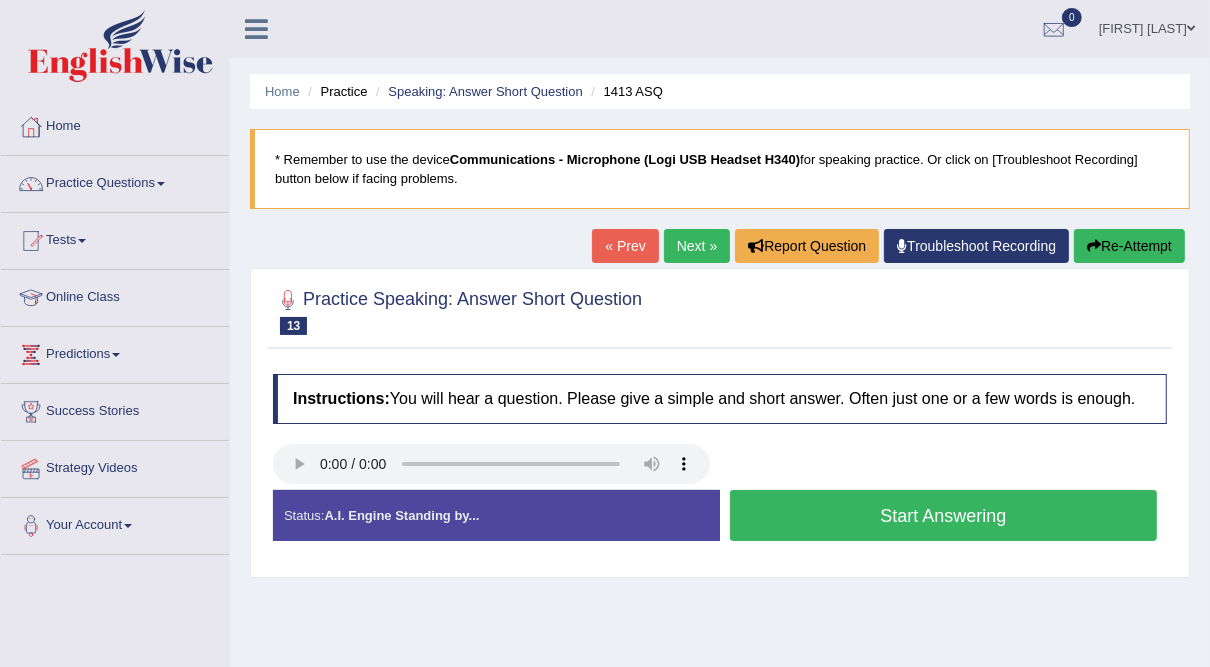 click on "Start Answering" at bounding box center [943, 515] 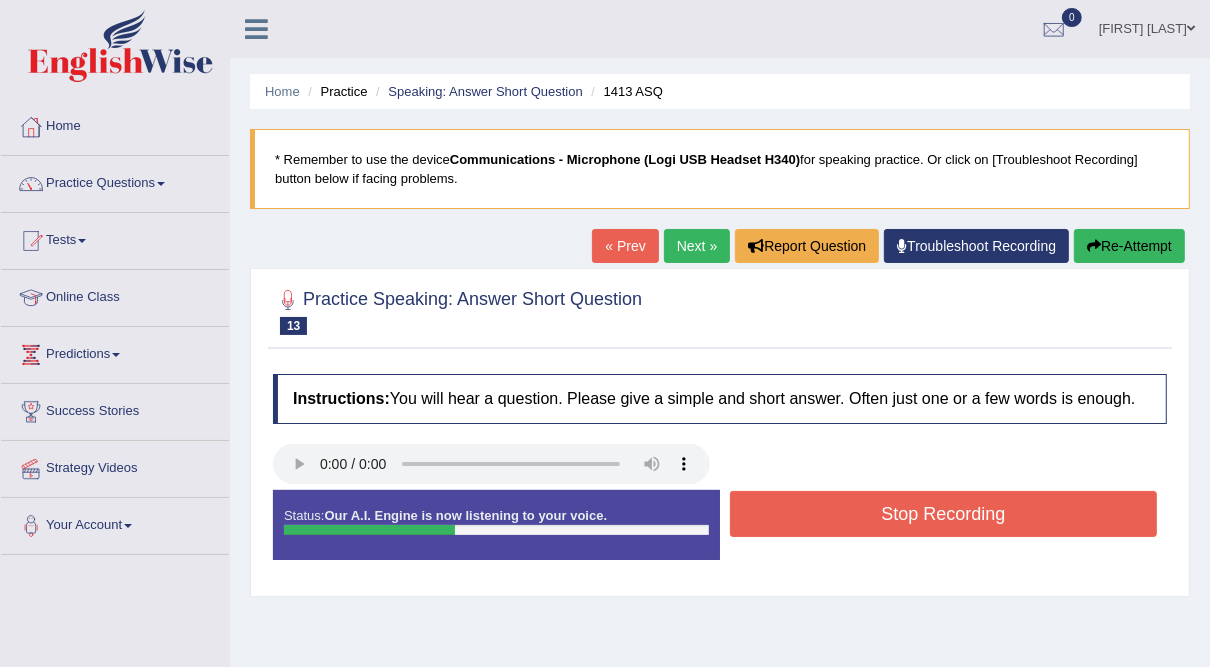 click on "Stop Recording" at bounding box center (943, 514) 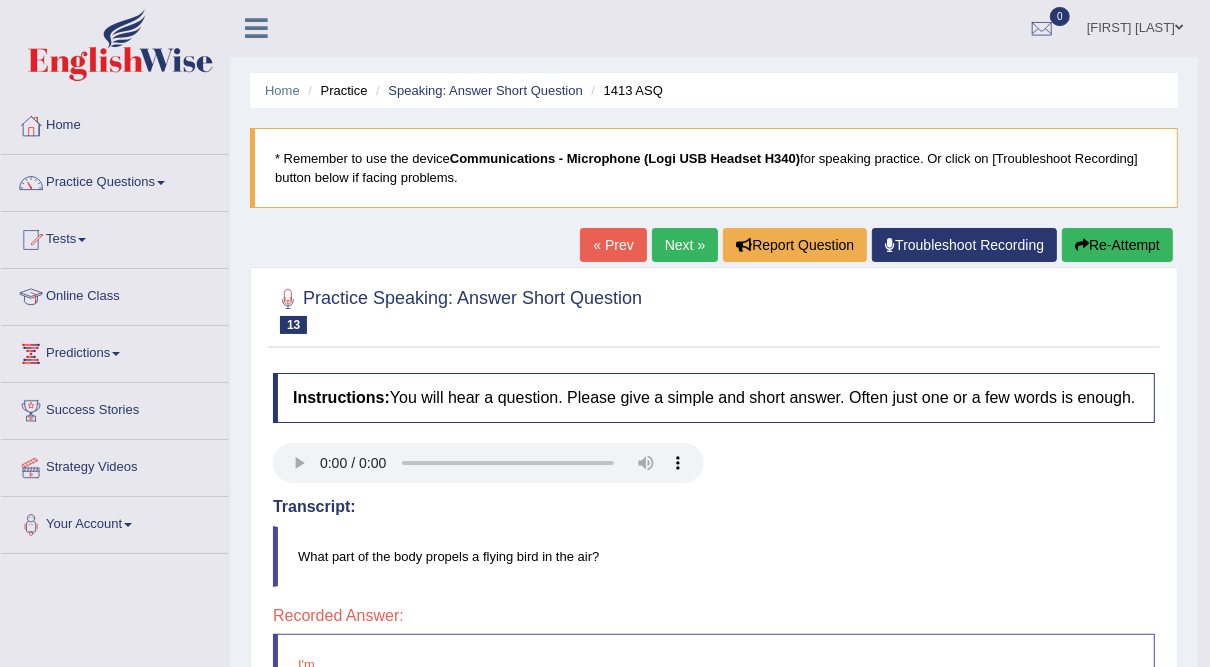 scroll, scrollTop: 0, scrollLeft: 0, axis: both 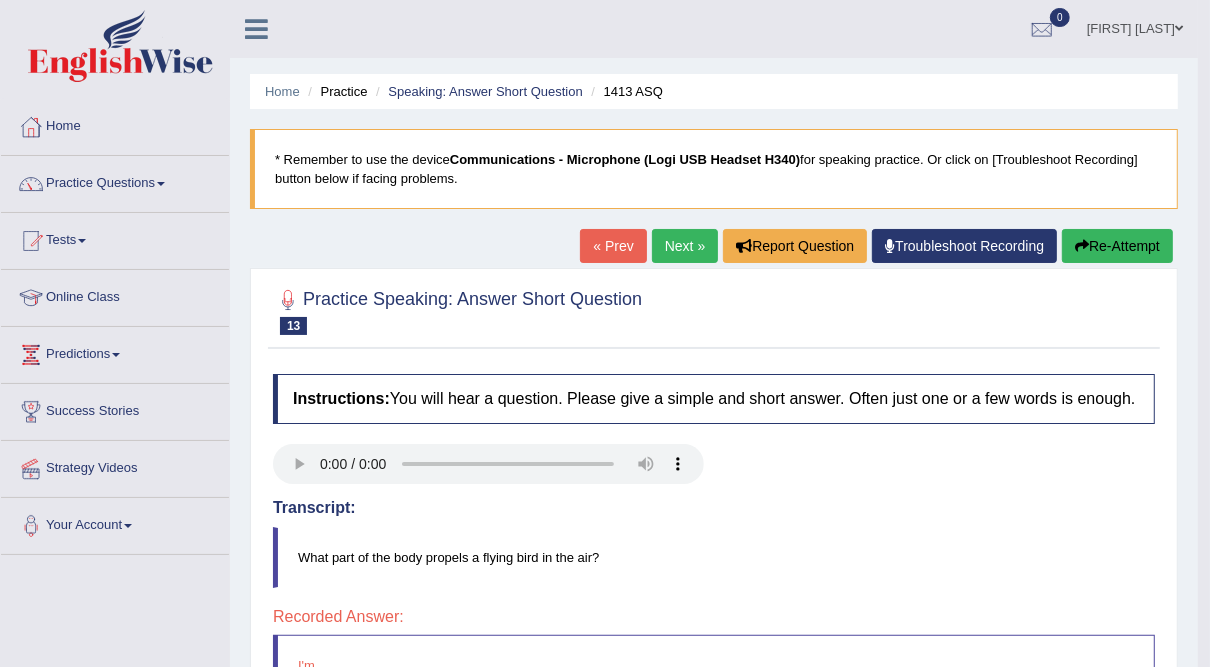 click on "Next »" at bounding box center [685, 246] 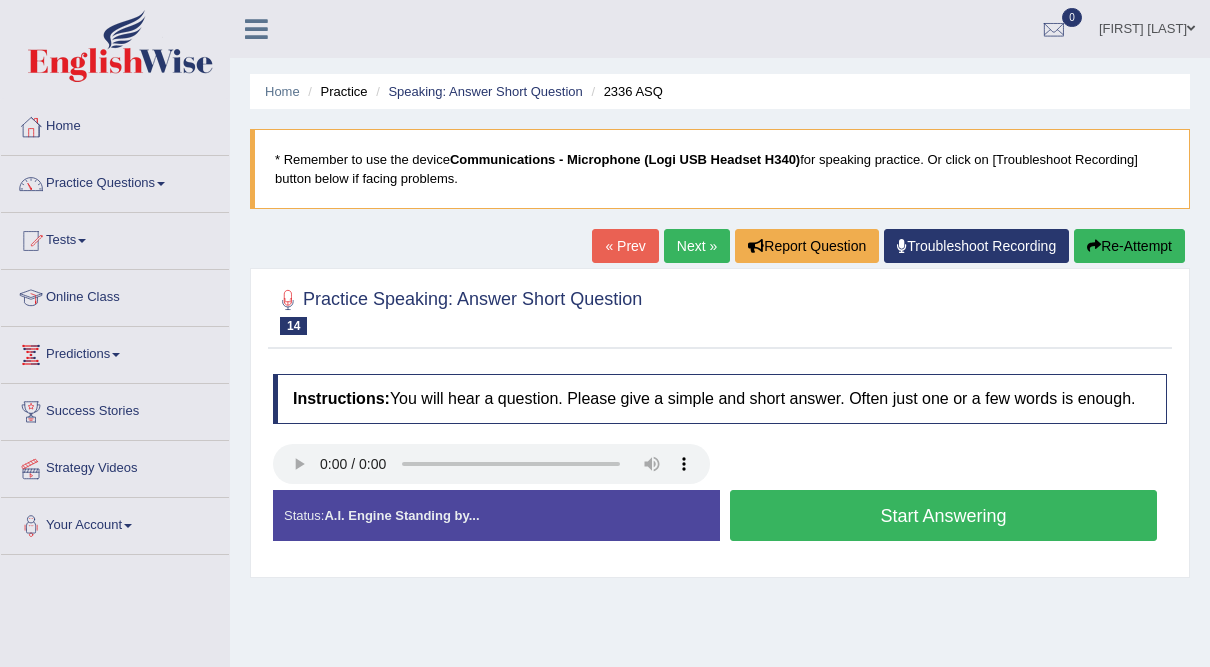 scroll, scrollTop: 0, scrollLeft: 0, axis: both 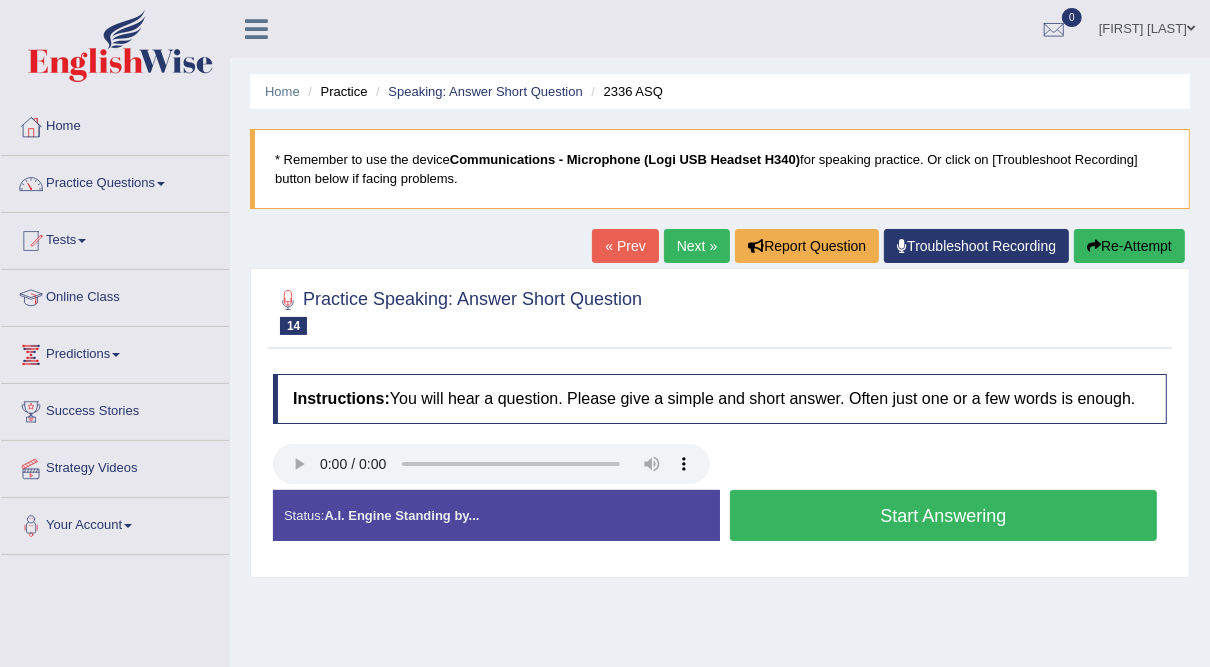 click on "Start Answering" at bounding box center [943, 515] 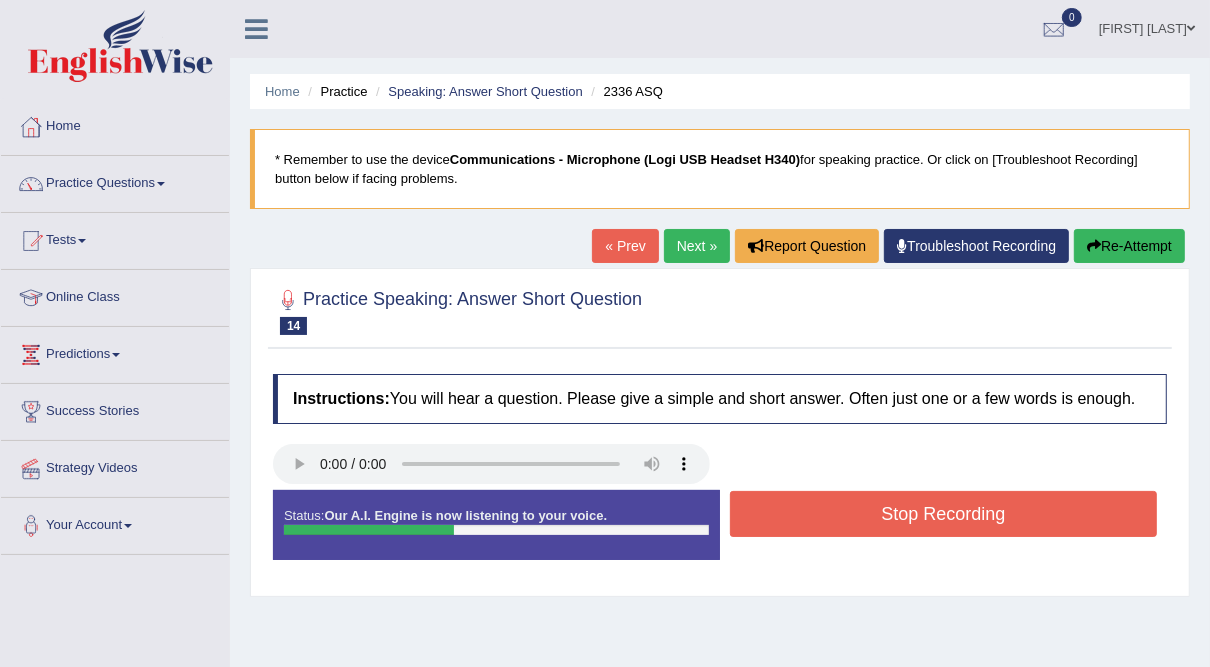 click on "Stop Recording" at bounding box center [943, 514] 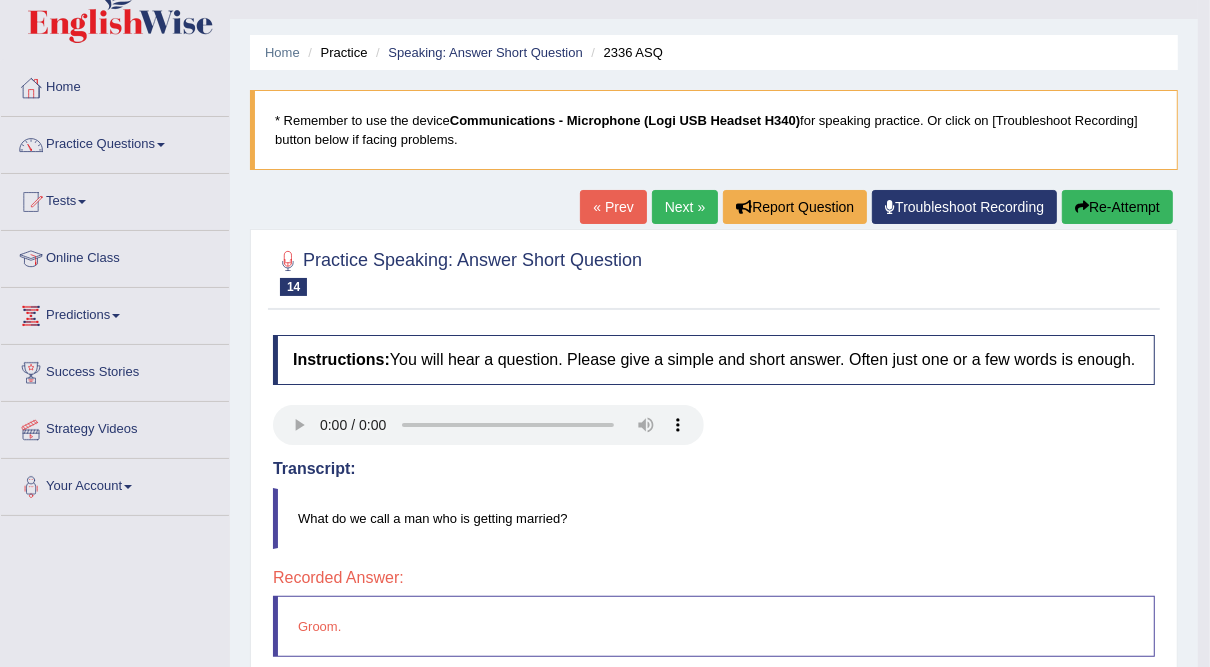 scroll, scrollTop: 0, scrollLeft: 0, axis: both 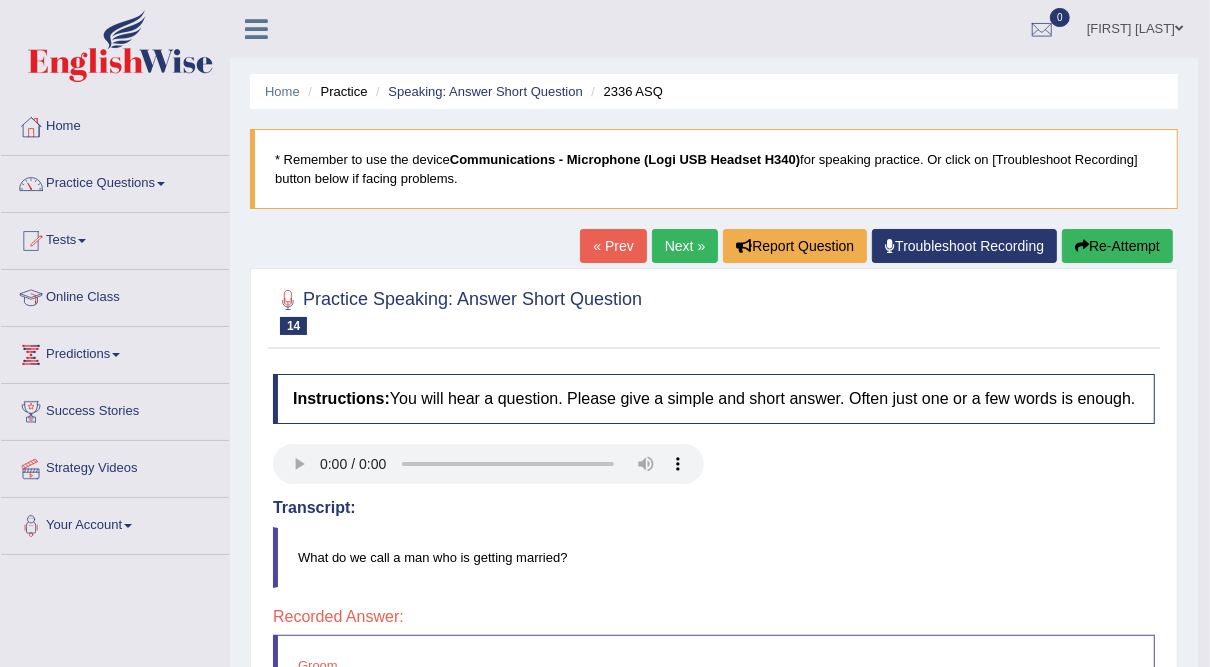 click on "Practice Questions" at bounding box center (115, 181) 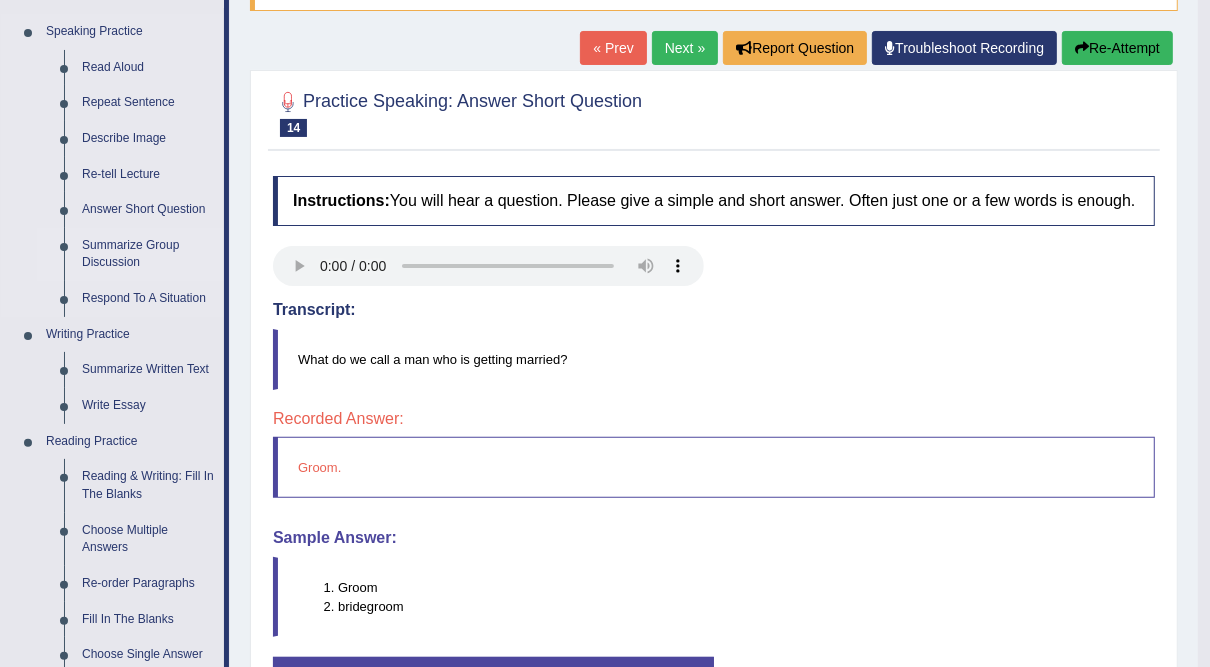 scroll, scrollTop: 240, scrollLeft: 0, axis: vertical 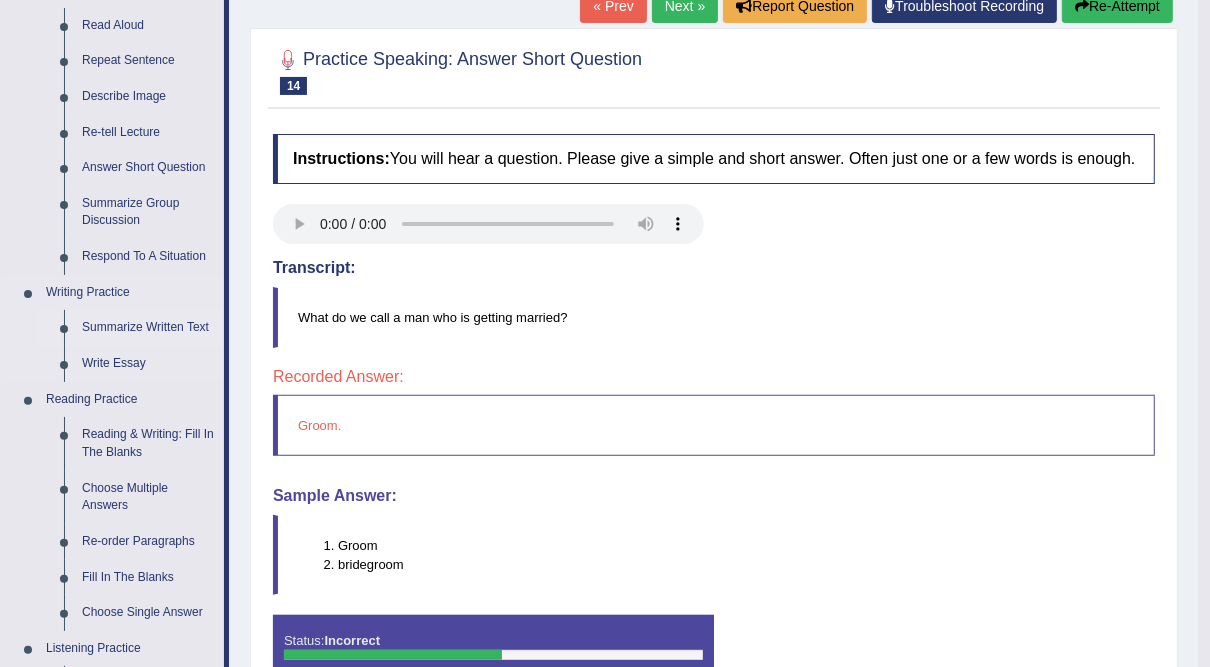 click on "Summarize Written Text" at bounding box center [148, 328] 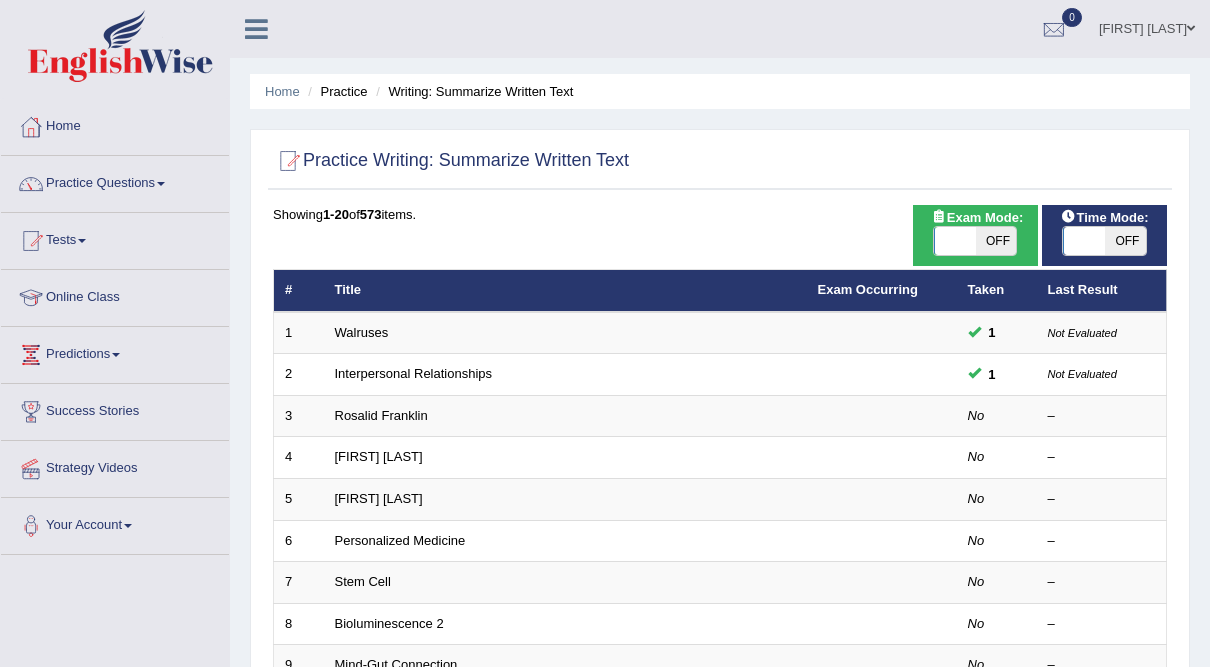 scroll, scrollTop: 0, scrollLeft: 0, axis: both 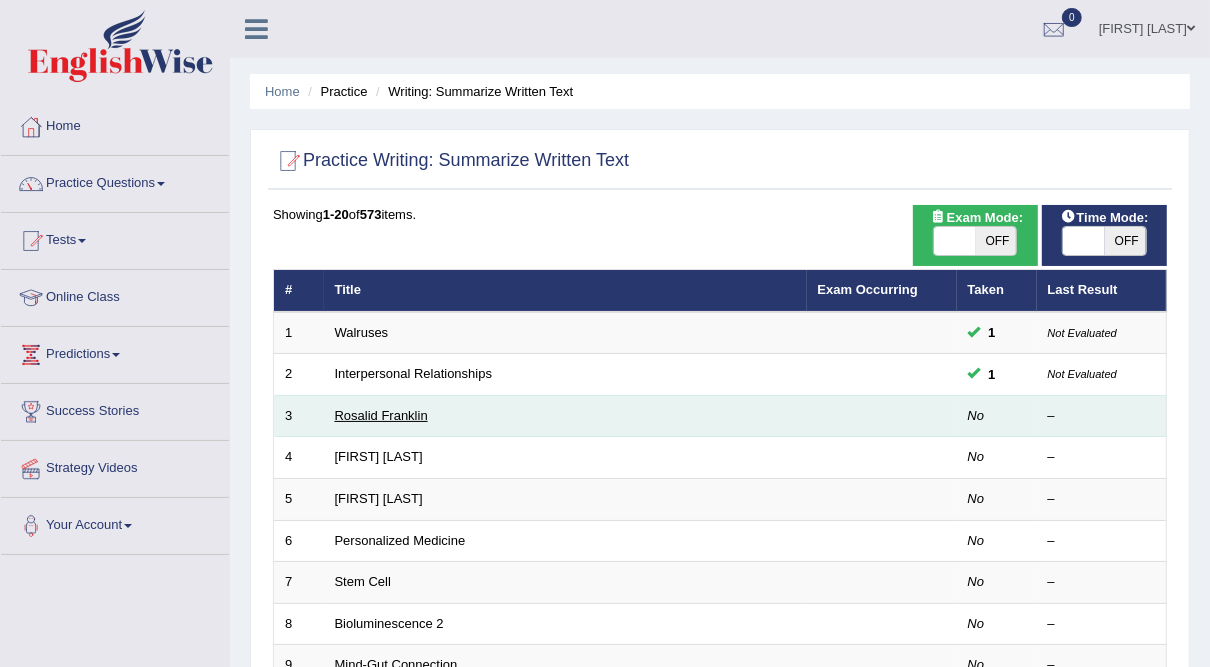 click on "Rosalid Franklin" at bounding box center (381, 415) 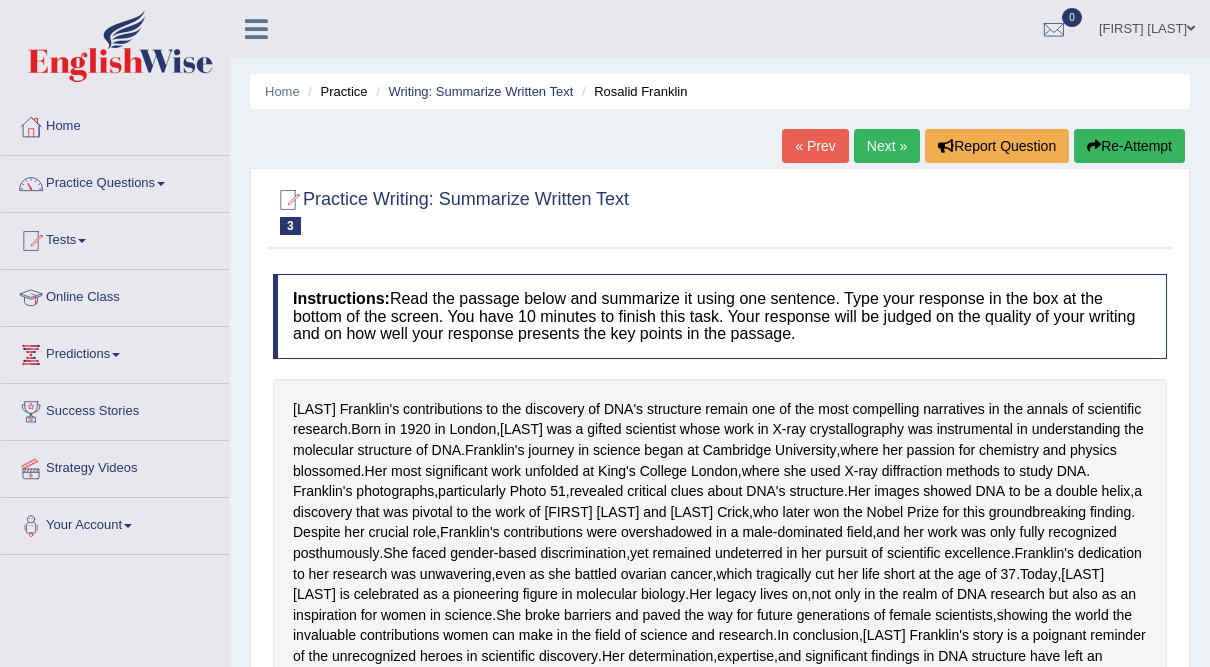 scroll, scrollTop: 0, scrollLeft: 0, axis: both 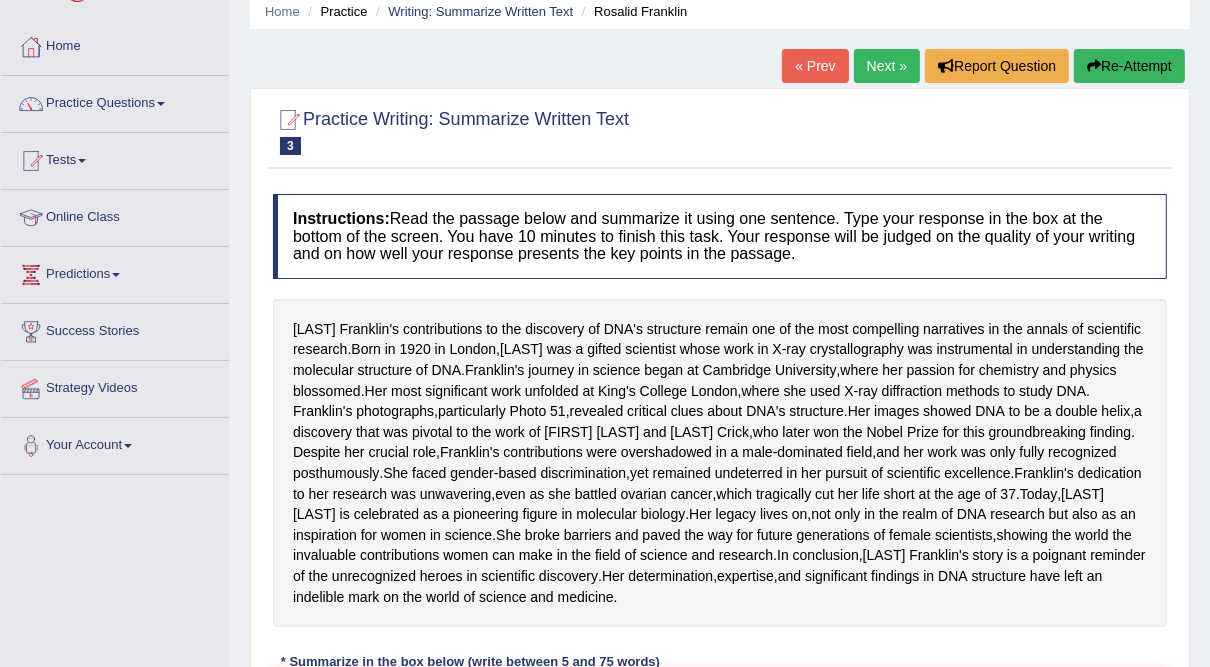 click on "Practice Questions" at bounding box center (115, 101) 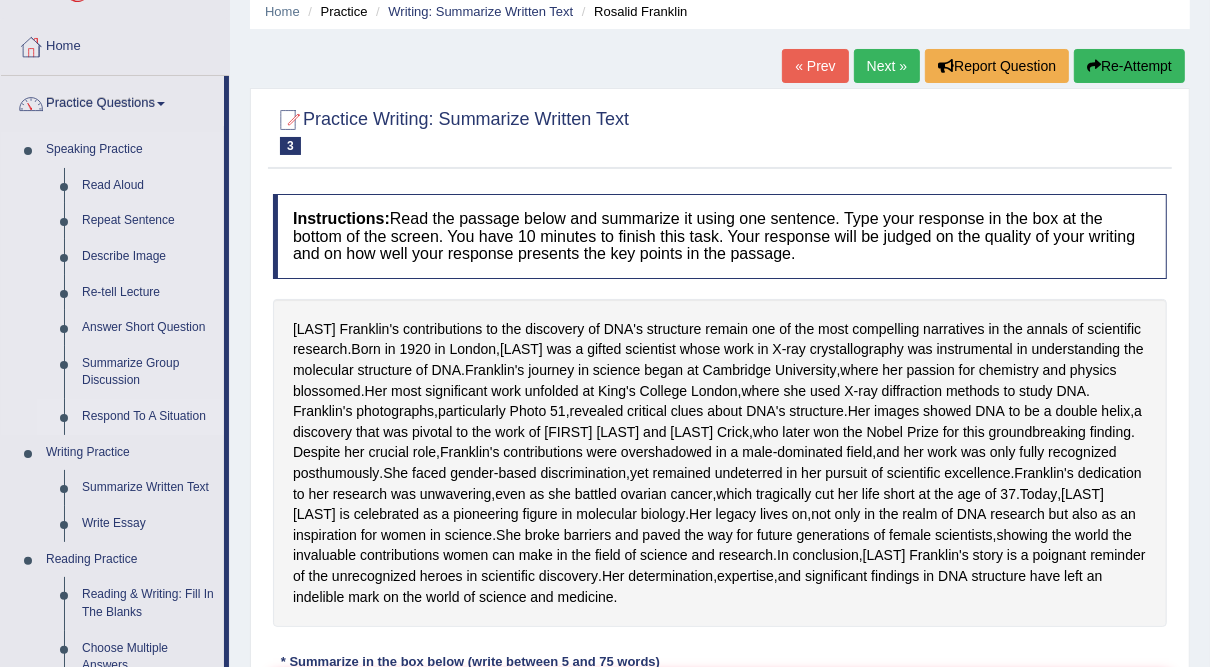 click on "Respond To A Situation" at bounding box center [148, 417] 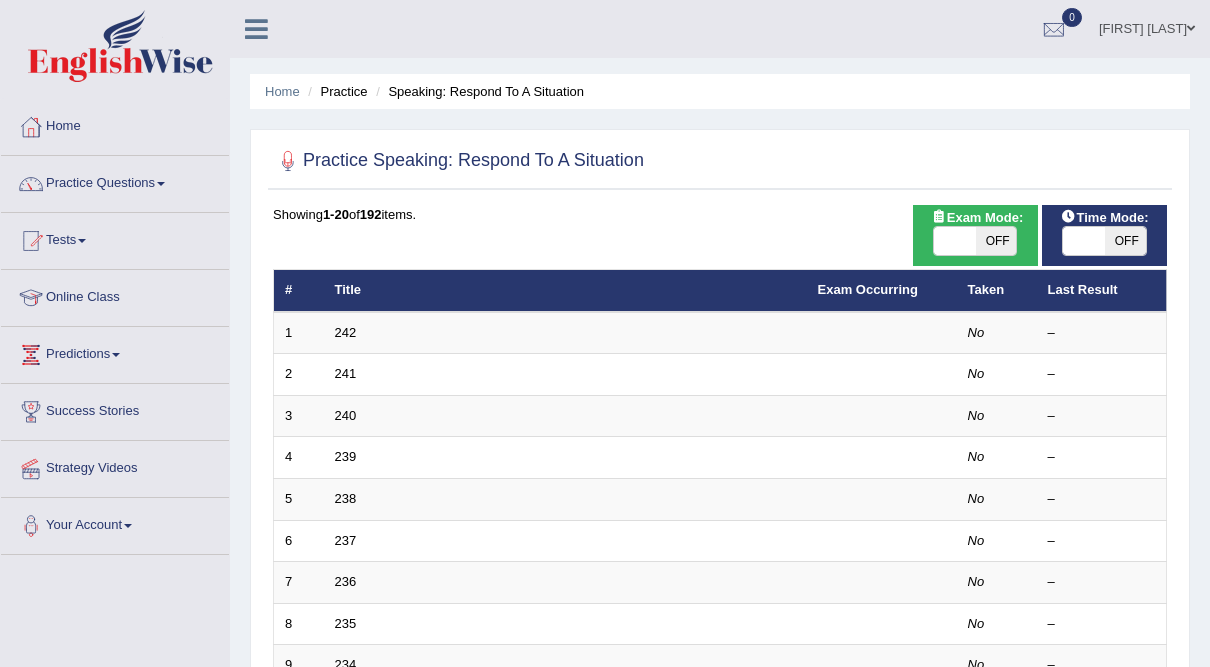 scroll, scrollTop: 0, scrollLeft: 0, axis: both 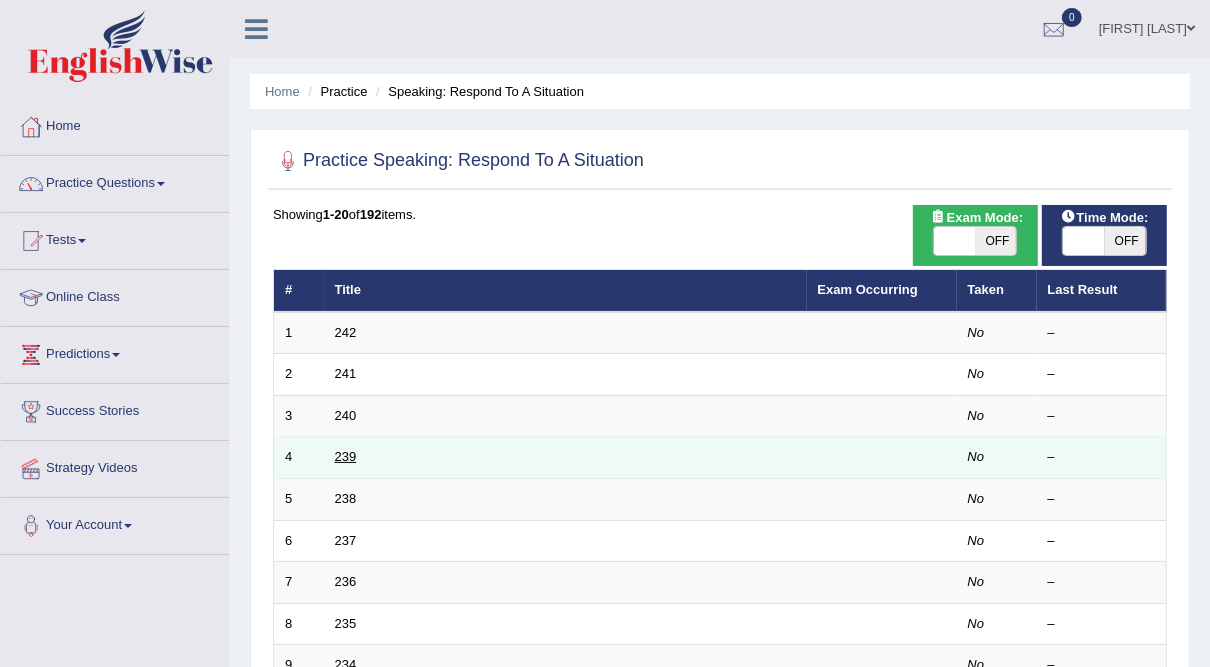 click on "239" at bounding box center [346, 456] 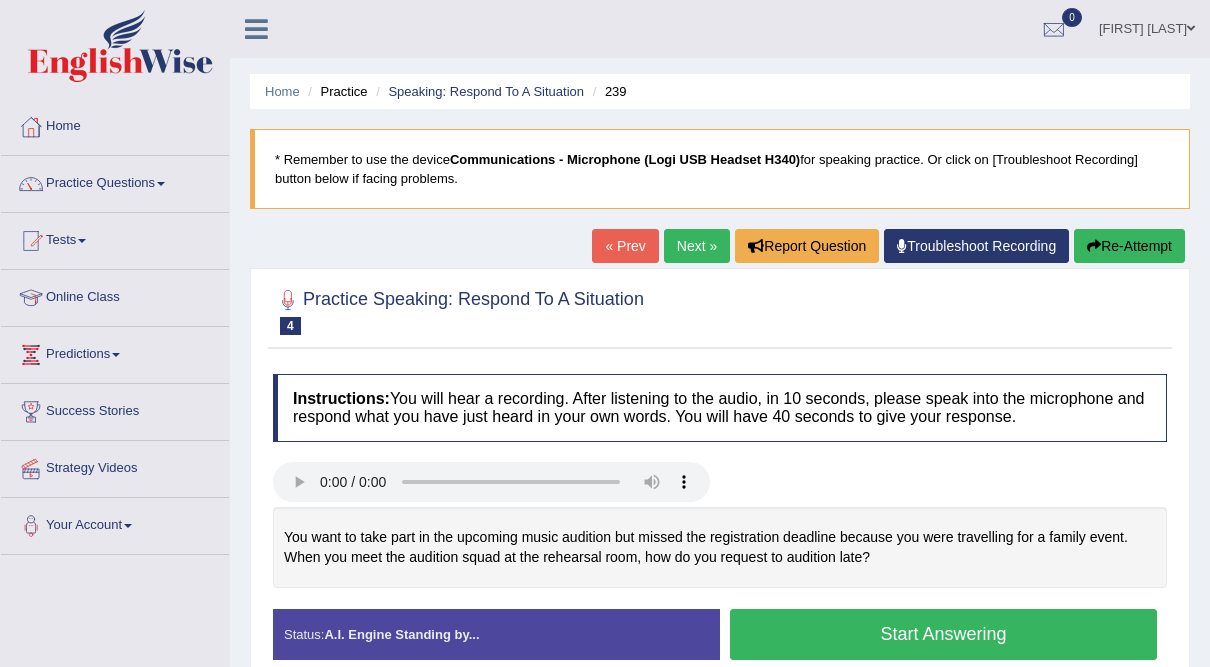scroll, scrollTop: 0, scrollLeft: 0, axis: both 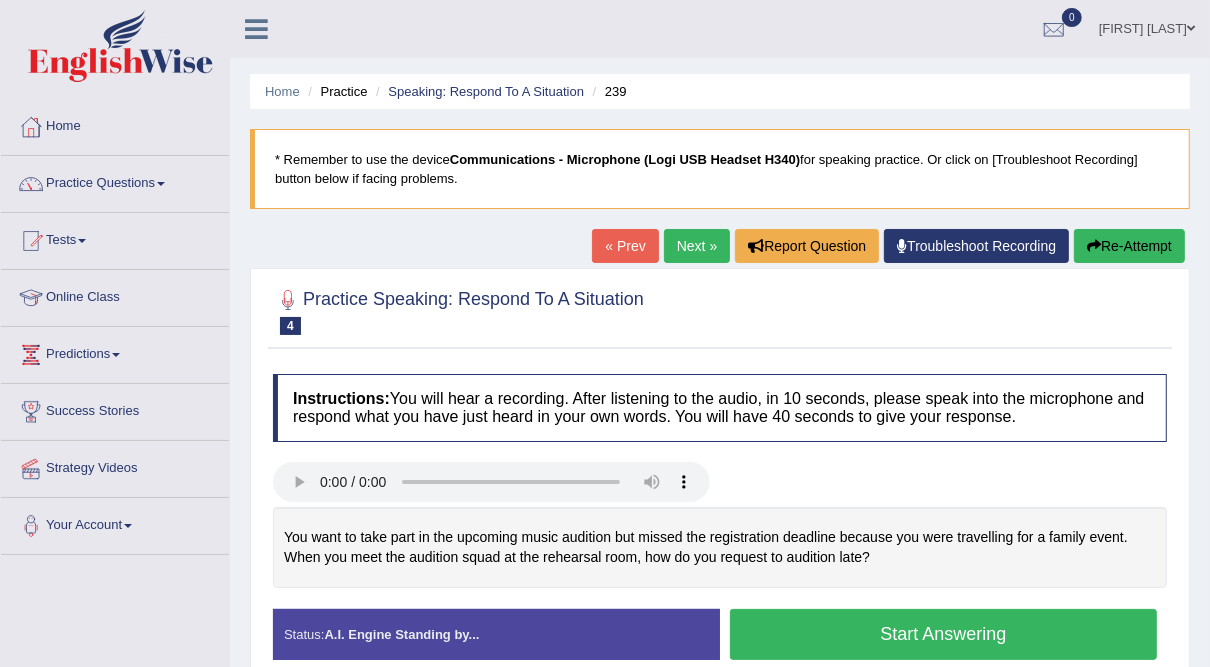 click on "Rosalia Buka" at bounding box center [1147, 26] 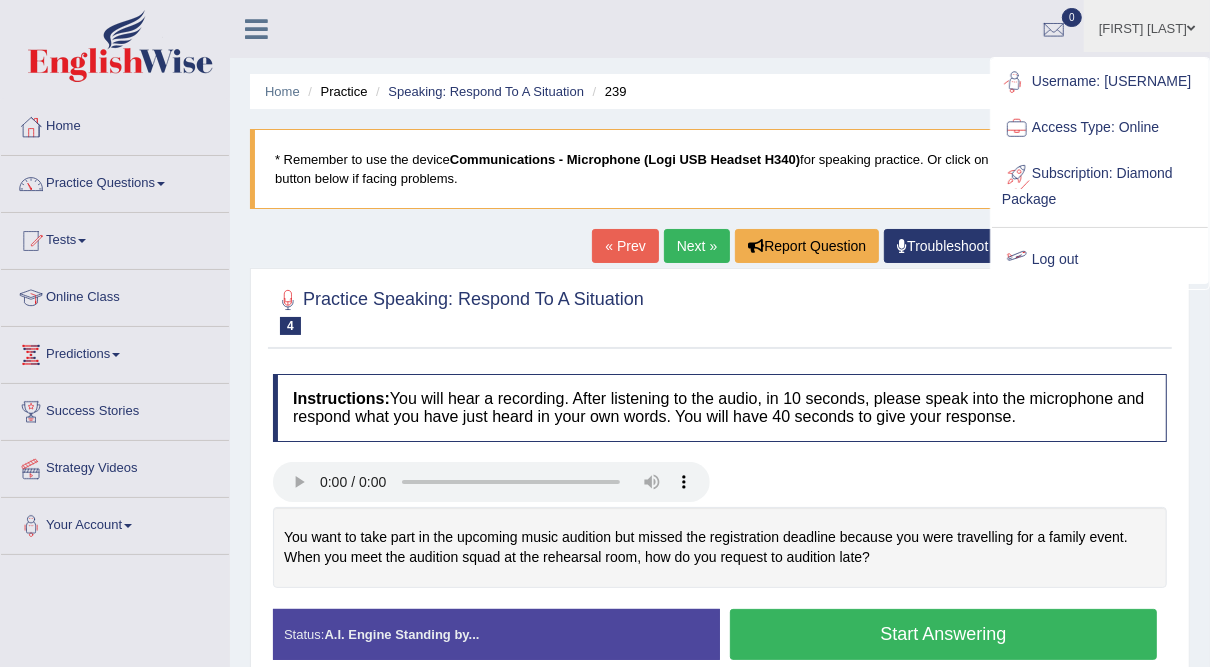 click at bounding box center (1017, 260) 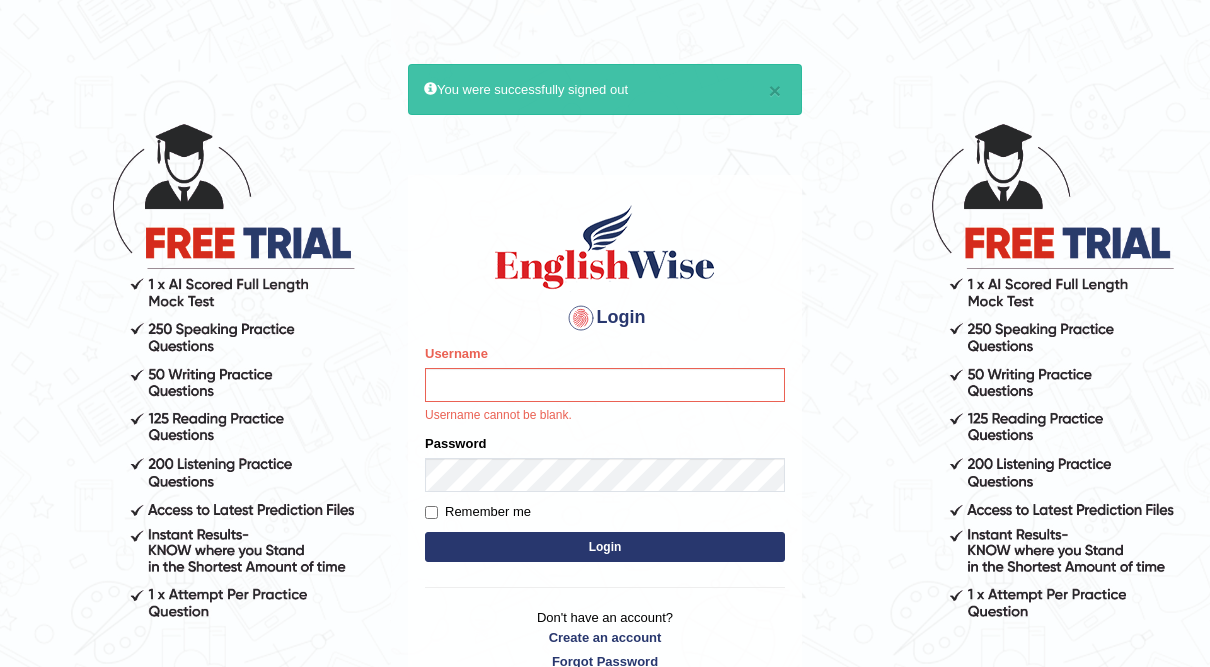 scroll, scrollTop: 0, scrollLeft: 0, axis: both 